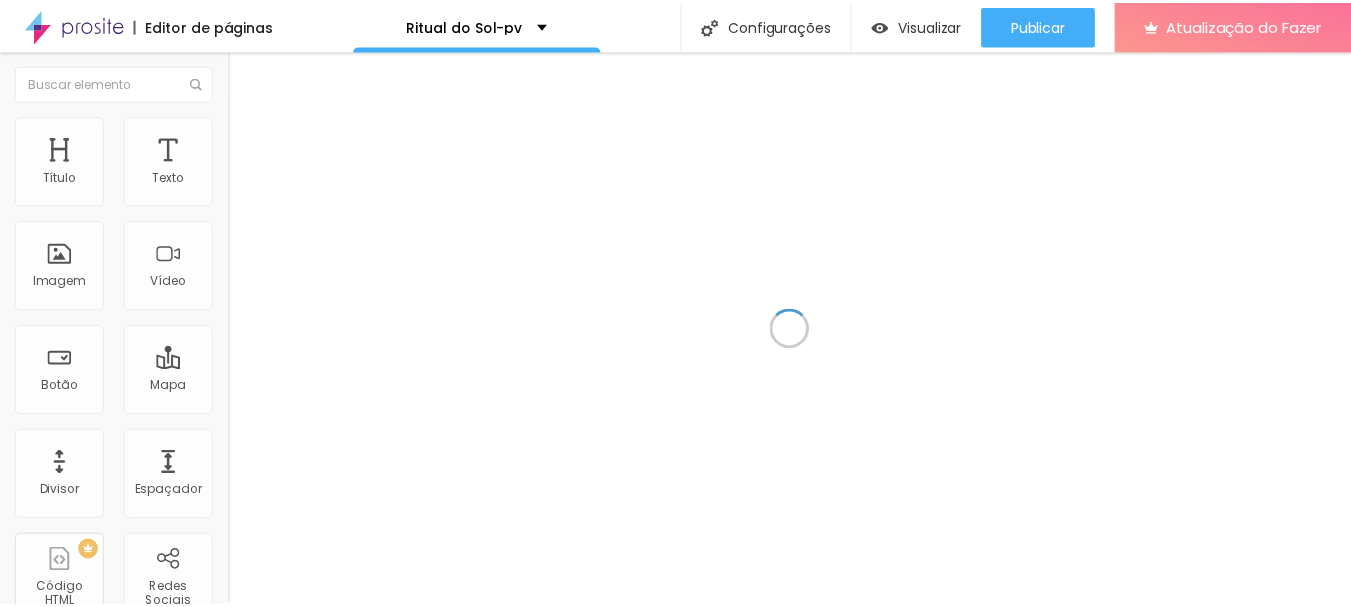 scroll, scrollTop: 0, scrollLeft: 0, axis: both 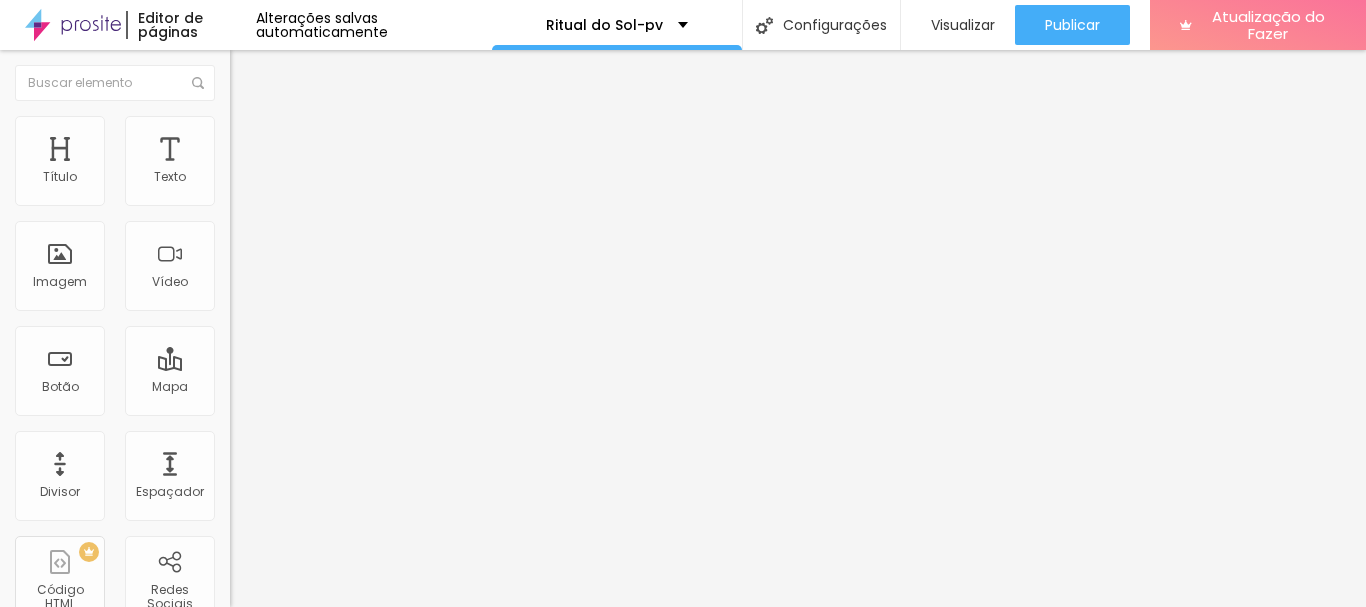 click 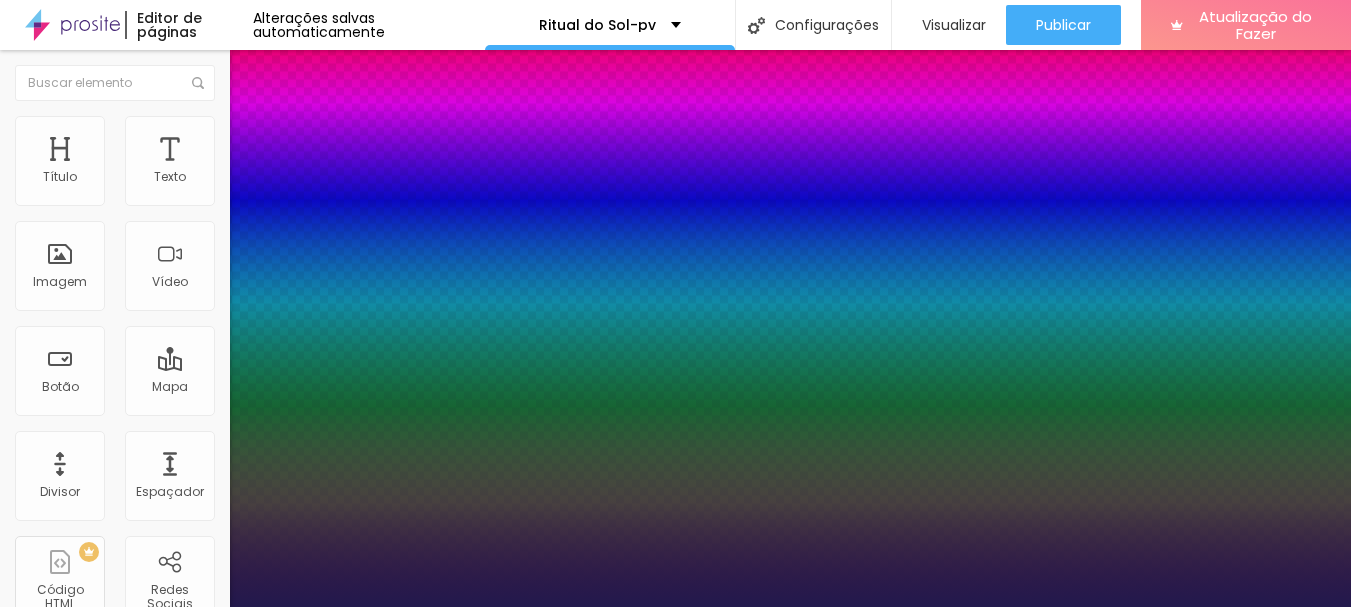 type on "1" 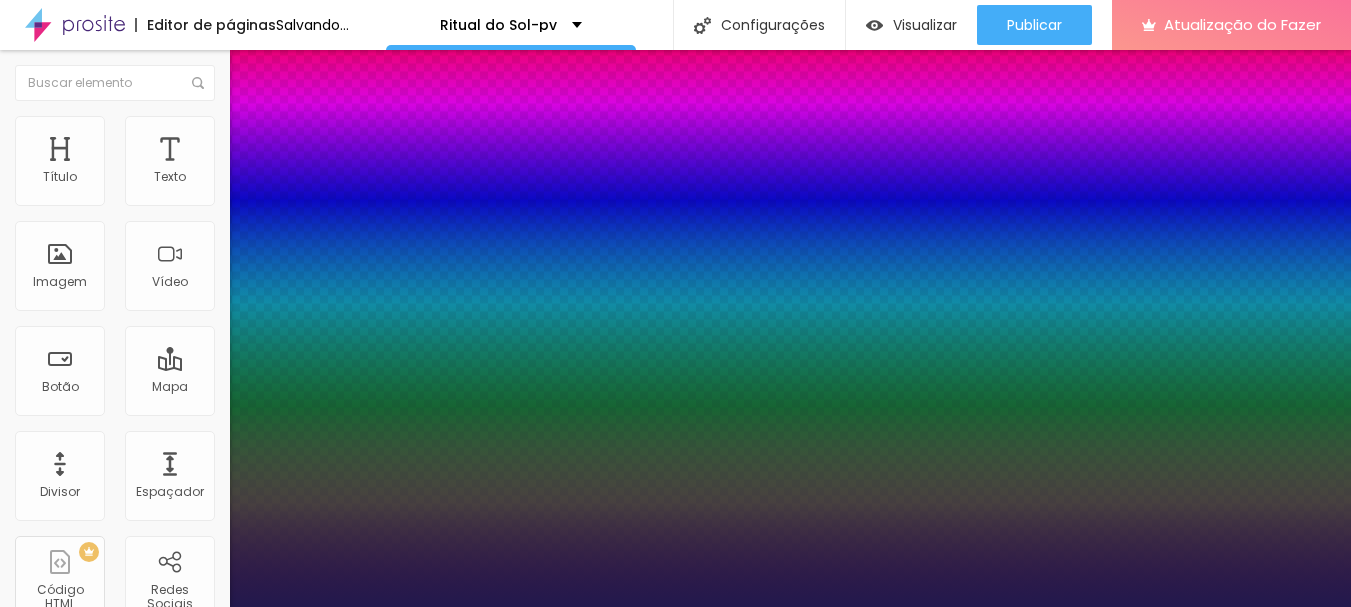 type on "20" 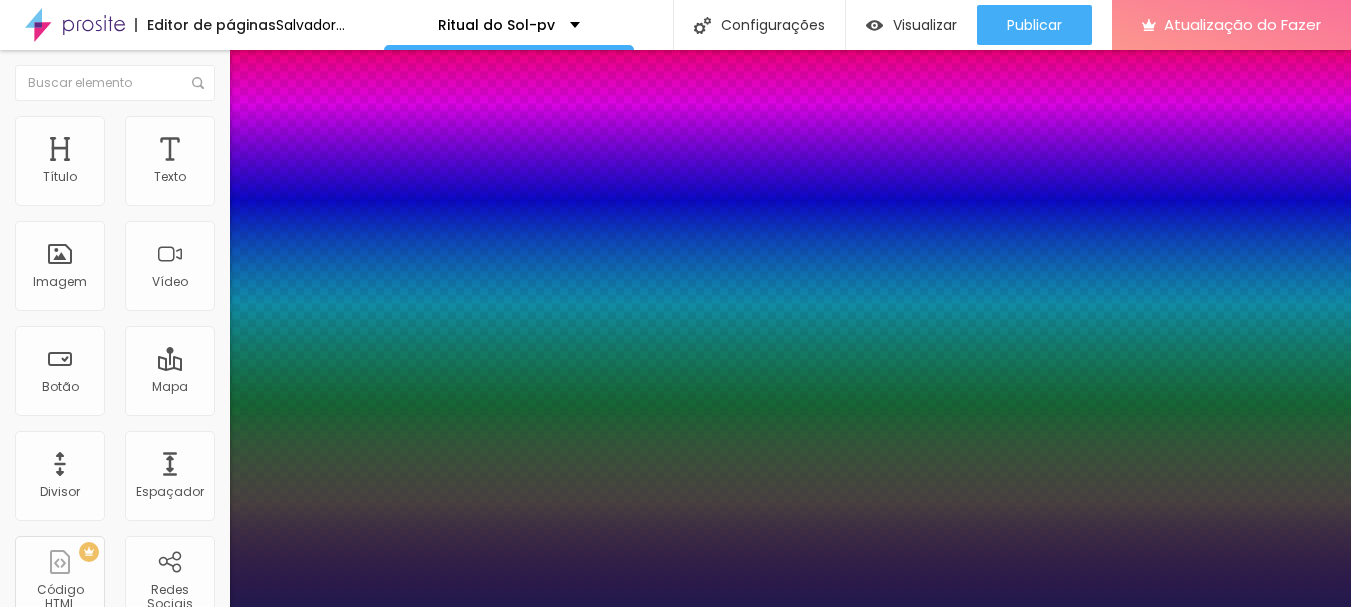type on "1" 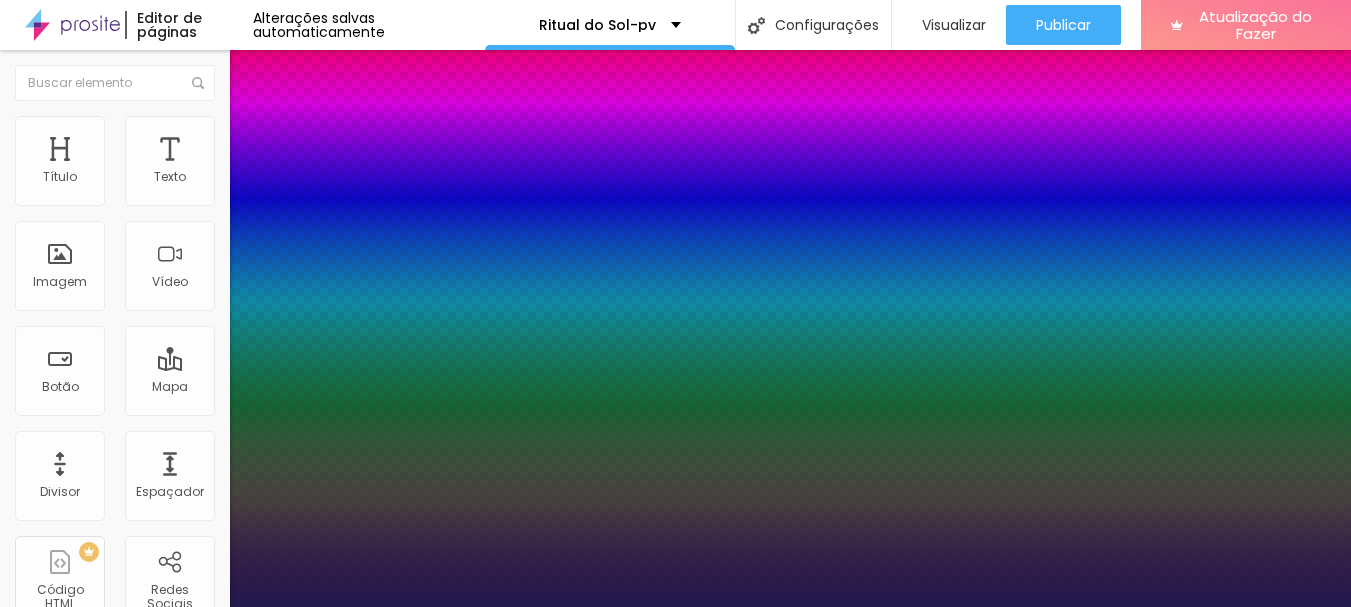 type on "20" 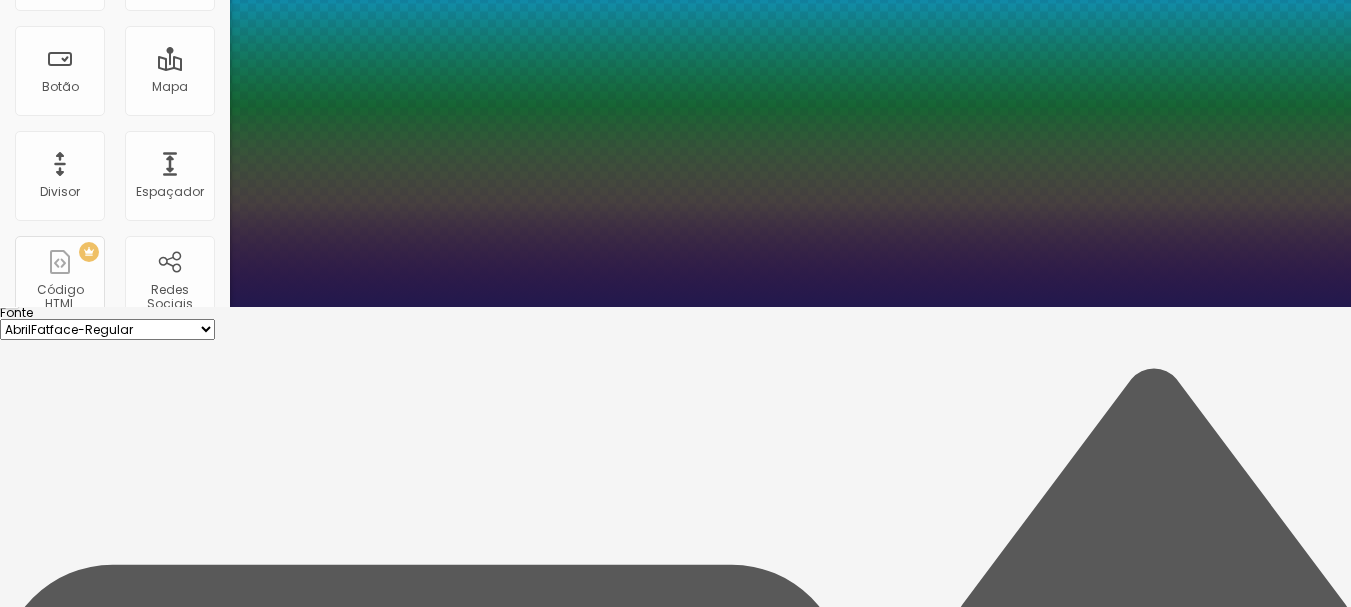 scroll, scrollTop: 321, scrollLeft: 0, axis: vertical 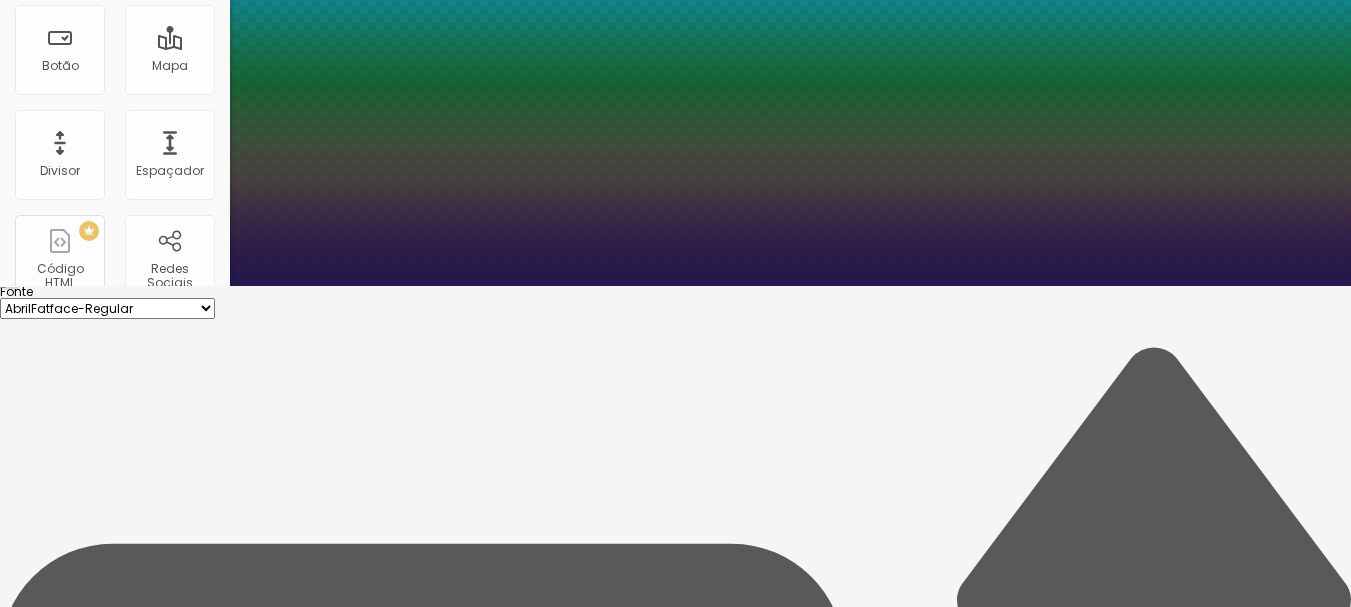 click on "1.3" at bounding box center (40, 5908) 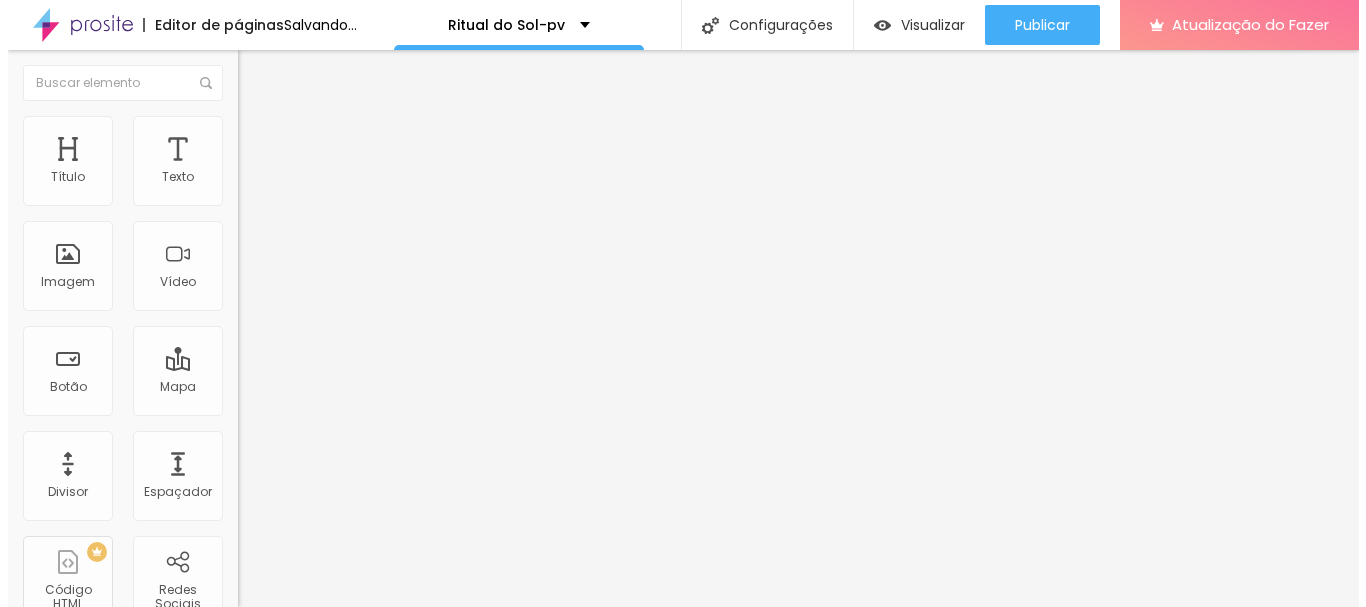 scroll, scrollTop: 0, scrollLeft: 0, axis: both 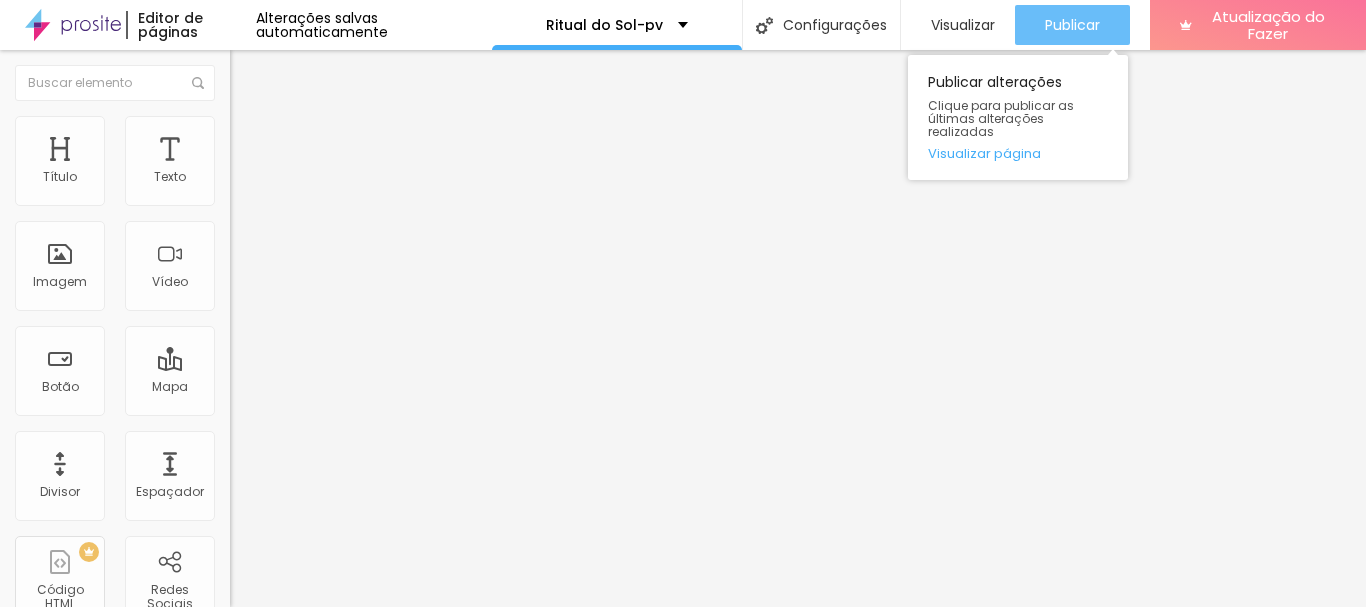 click on "Publicar" at bounding box center [1072, 25] 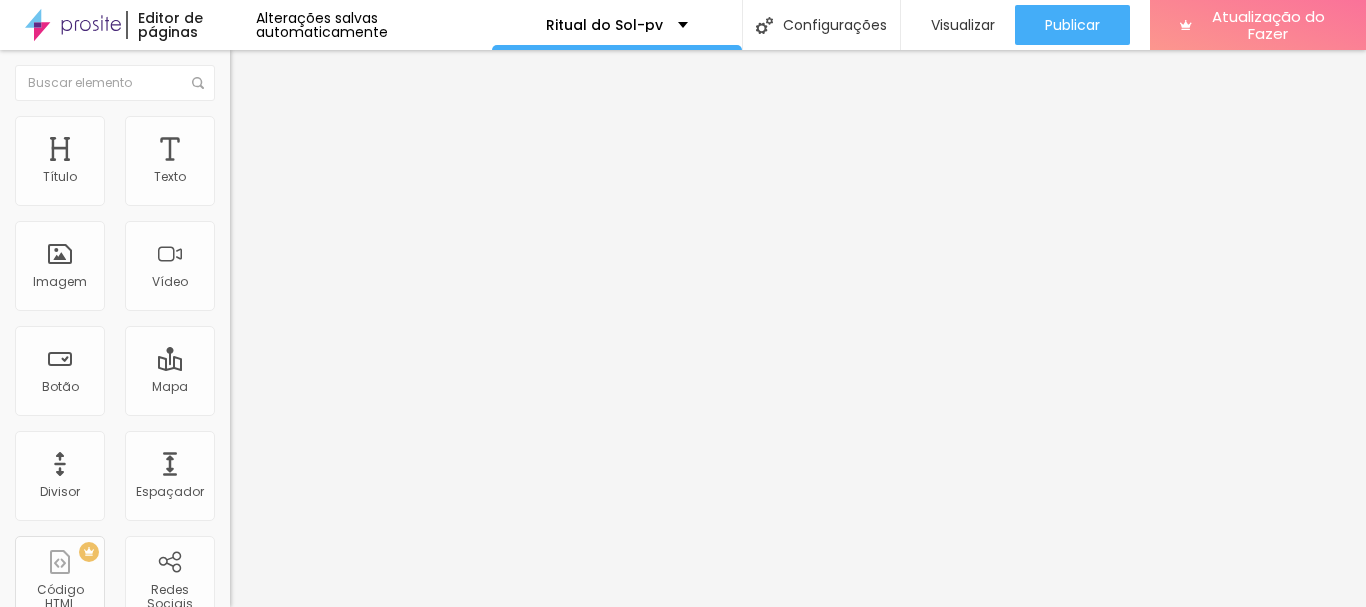 click at bounding box center (239, 125) 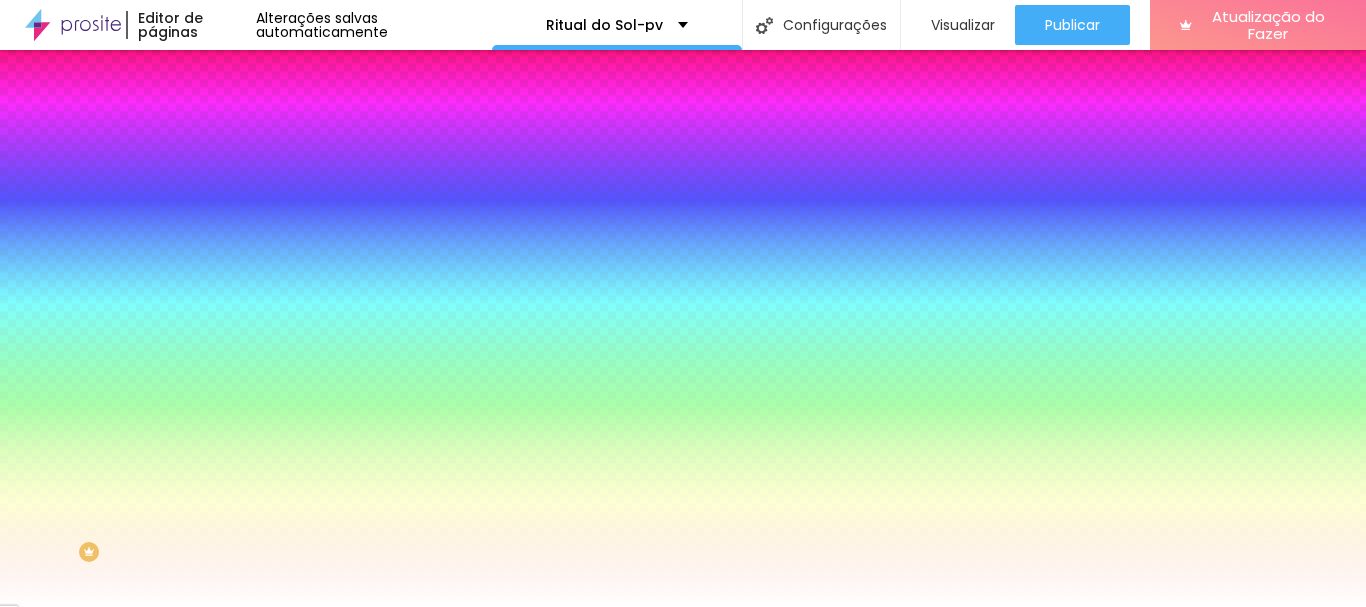 click on "Avançado" at bounding box center (281, 149) 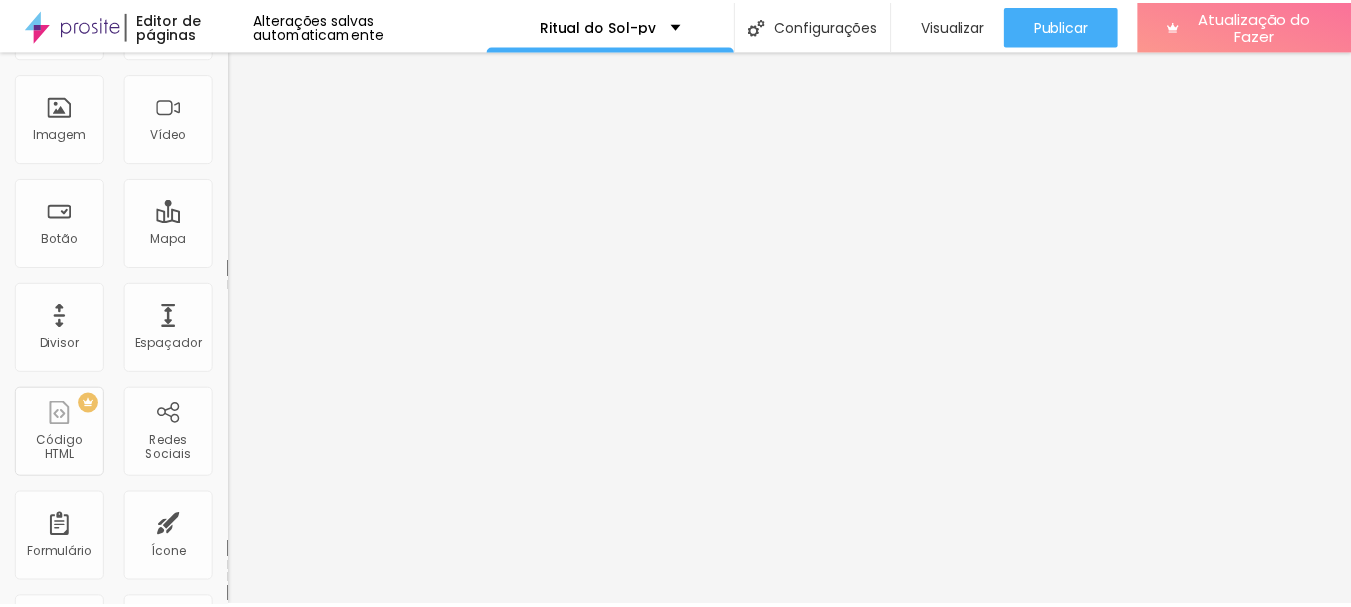 scroll, scrollTop: 0, scrollLeft: 0, axis: both 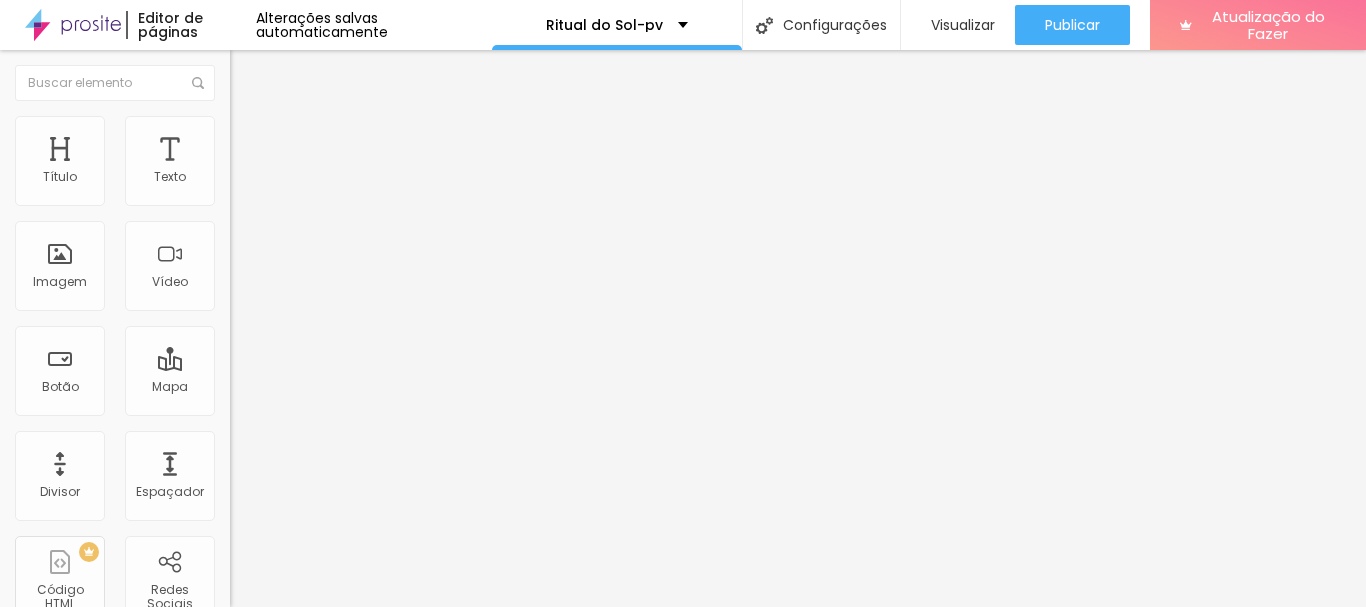 click on "Conteúdo" at bounding box center [279, 109] 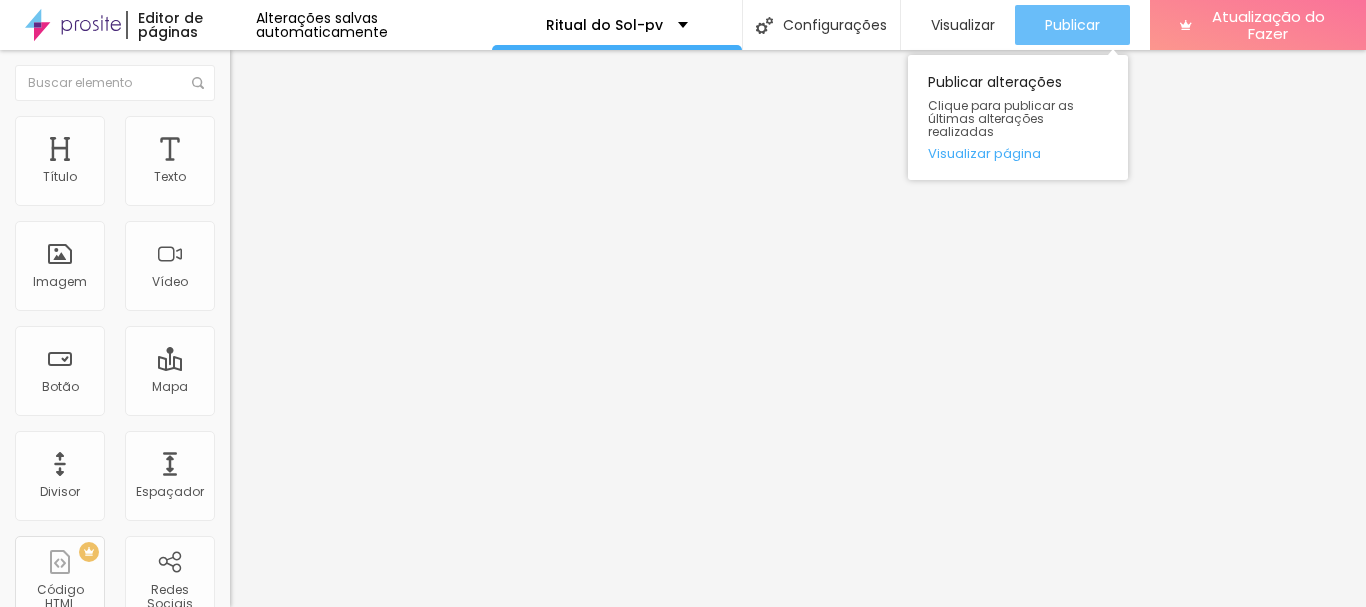 click on "Publicar" at bounding box center [1072, 25] 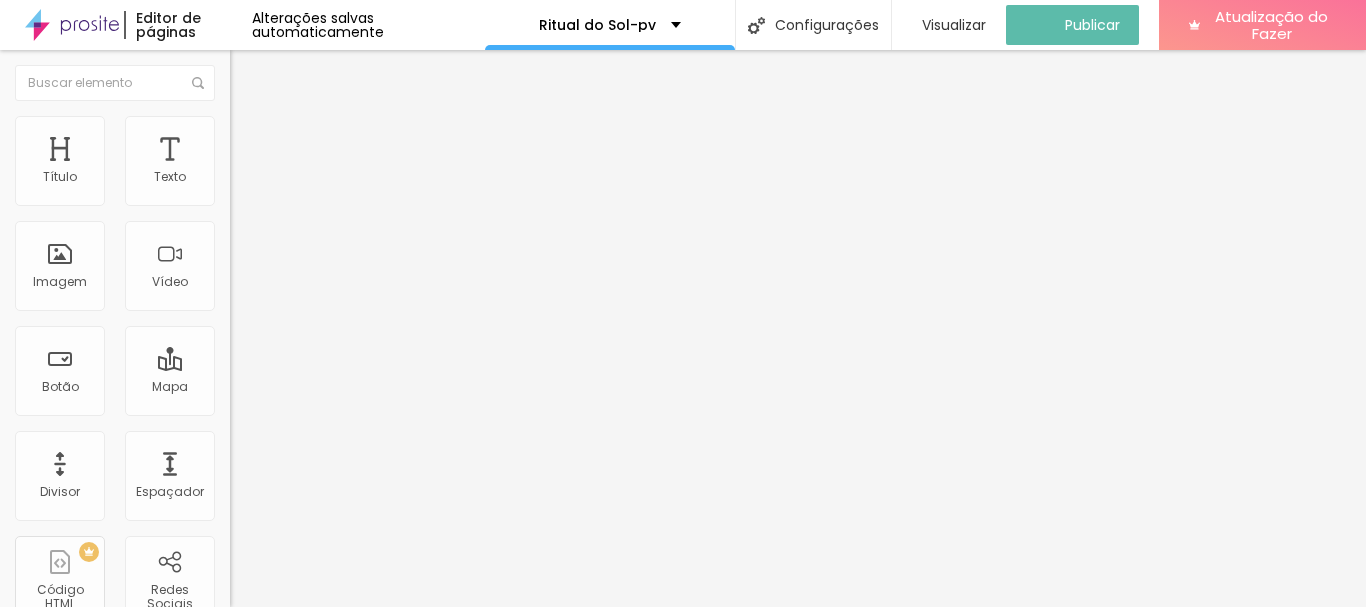 click on "Estilo" at bounding box center (263, 129) 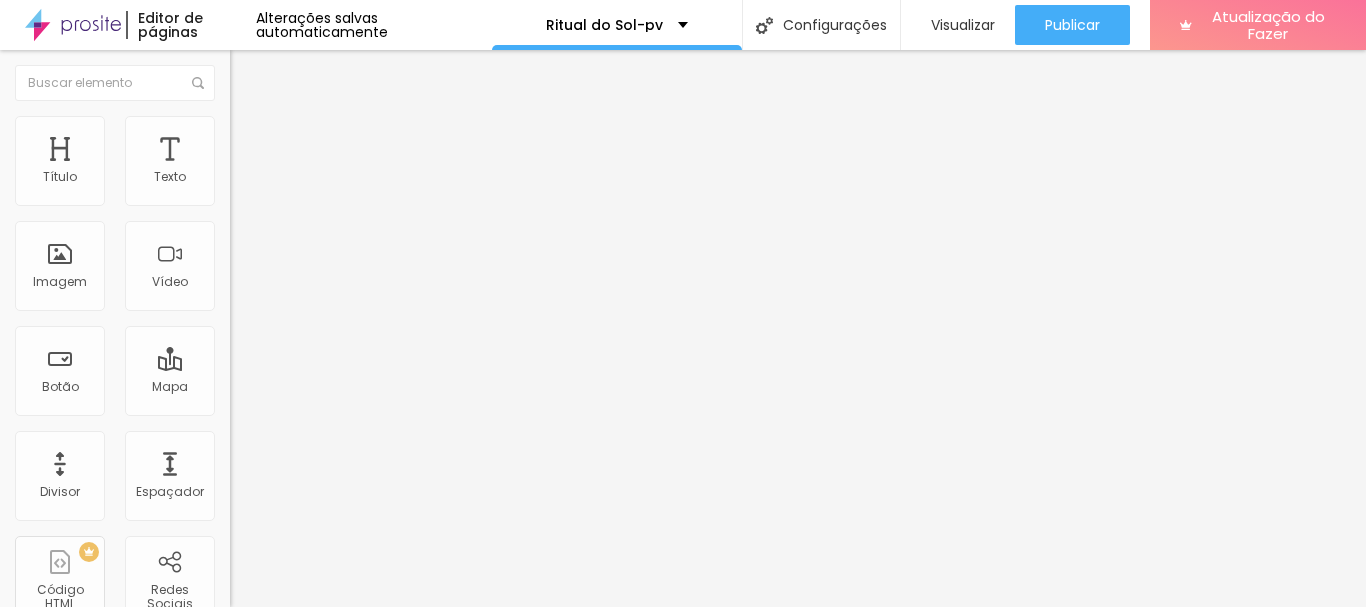 type on "90" 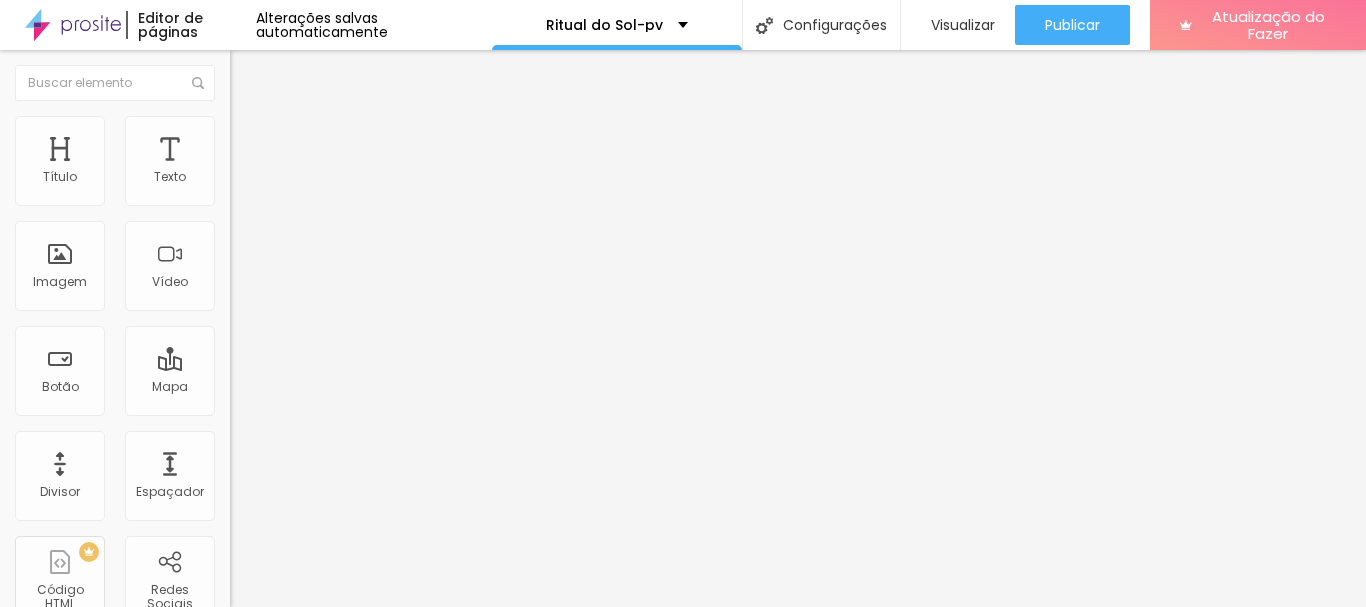 type on "85" 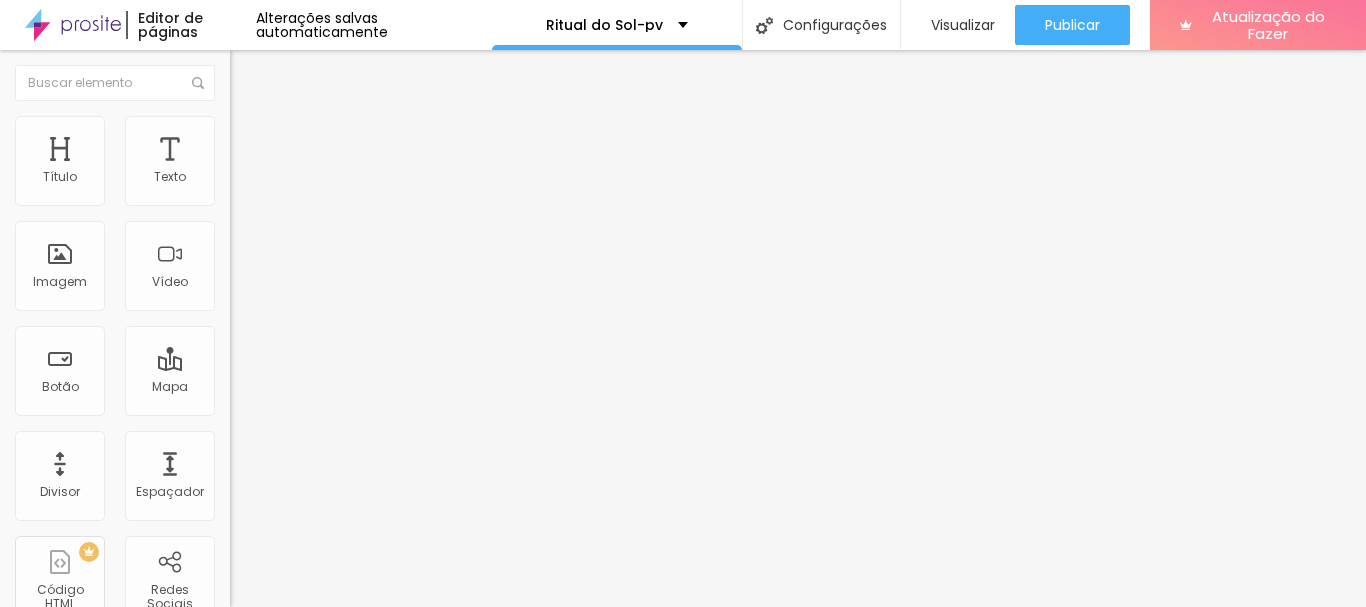 type on "75" 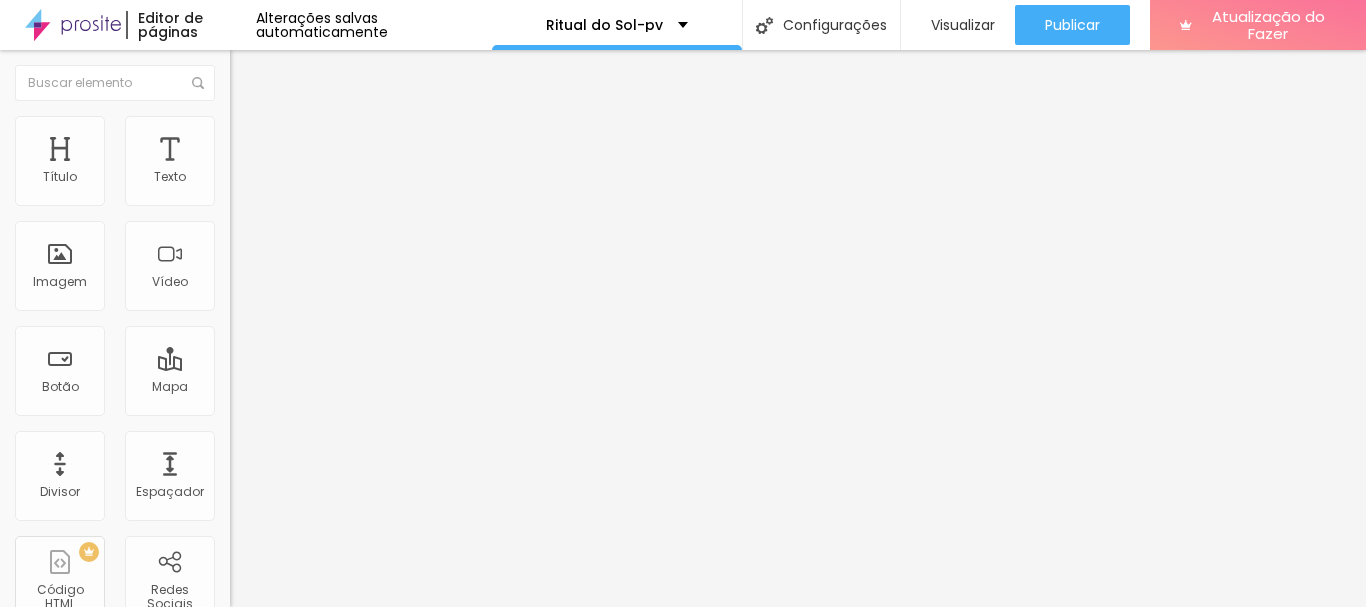 type on "75" 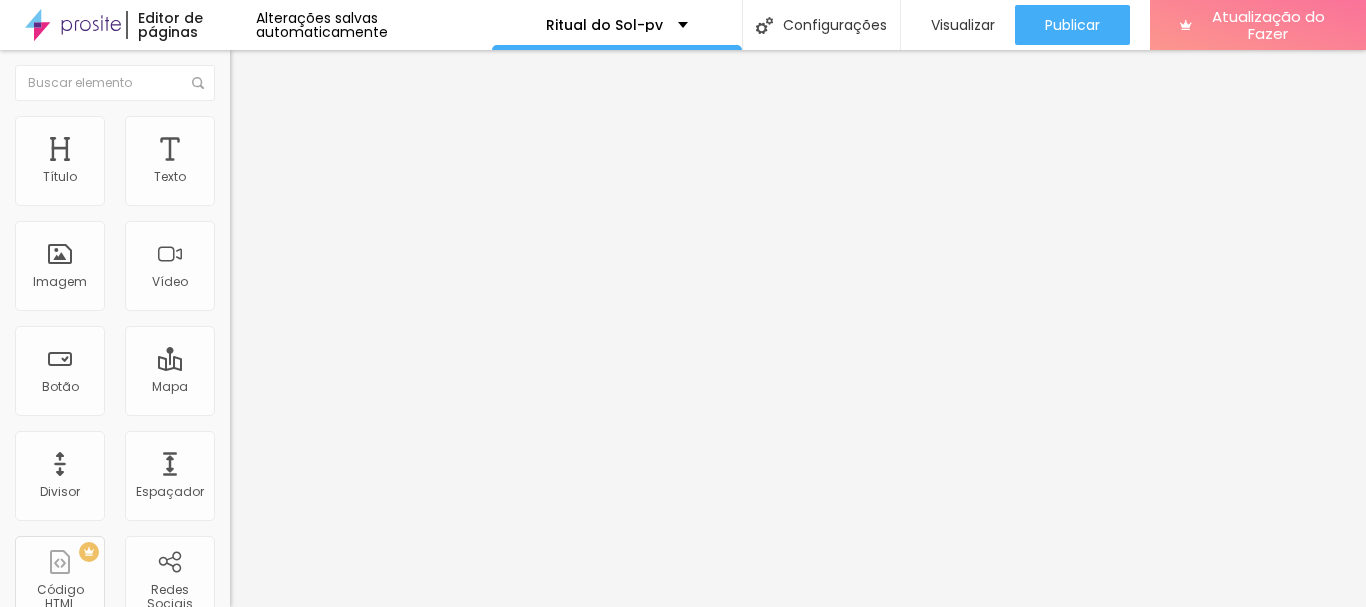 type on "70" 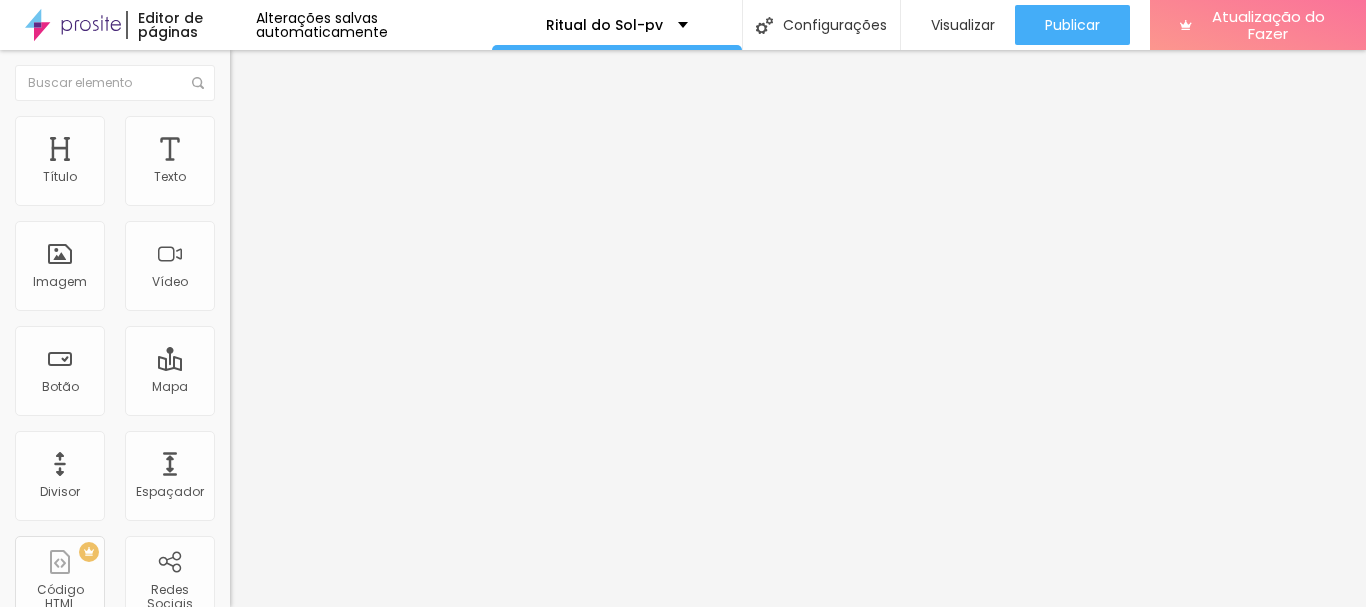 type on "65" 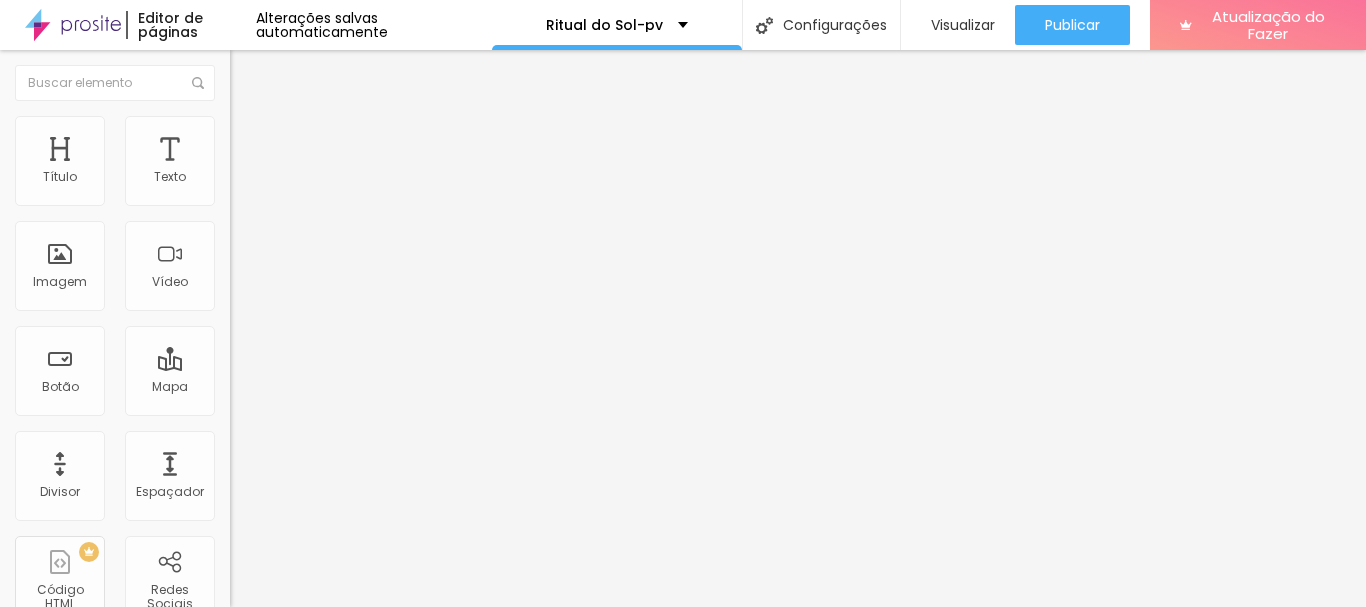 type on "65" 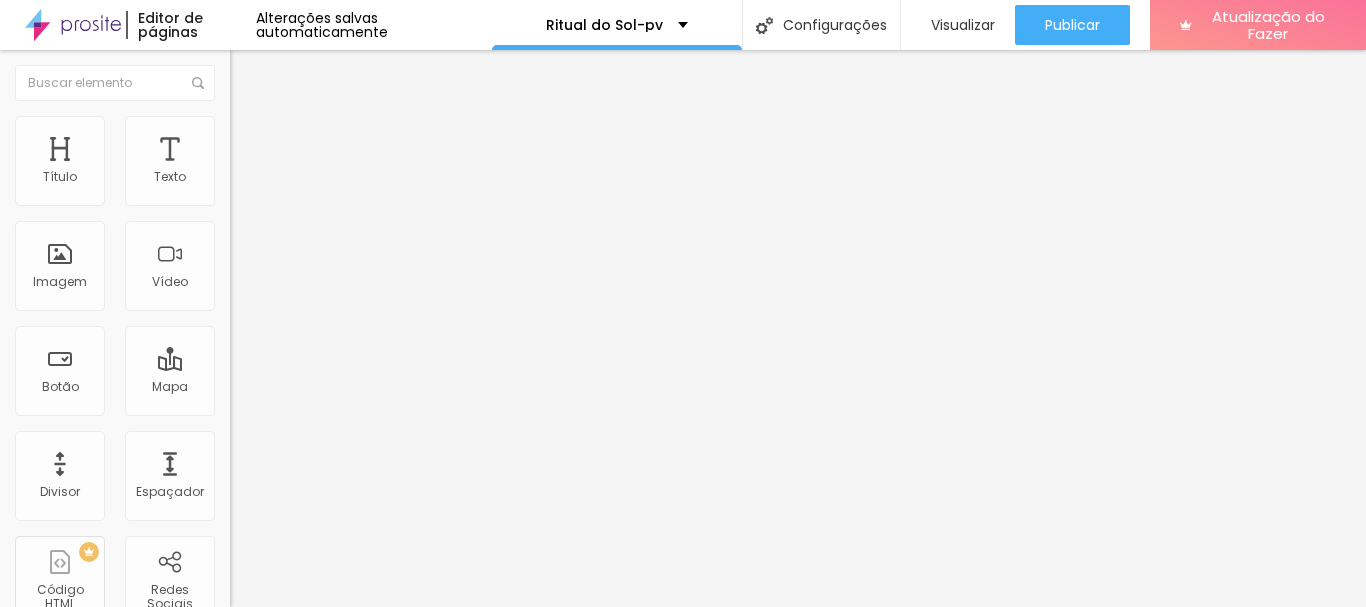 type on "65" 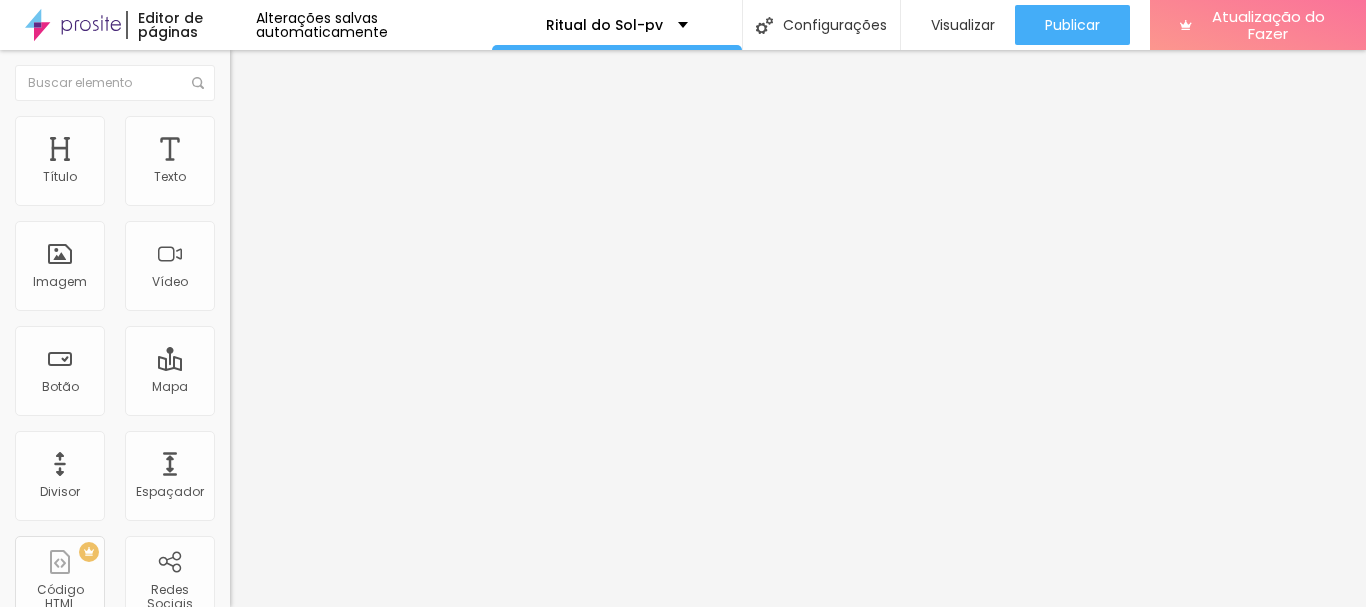 type on "65" 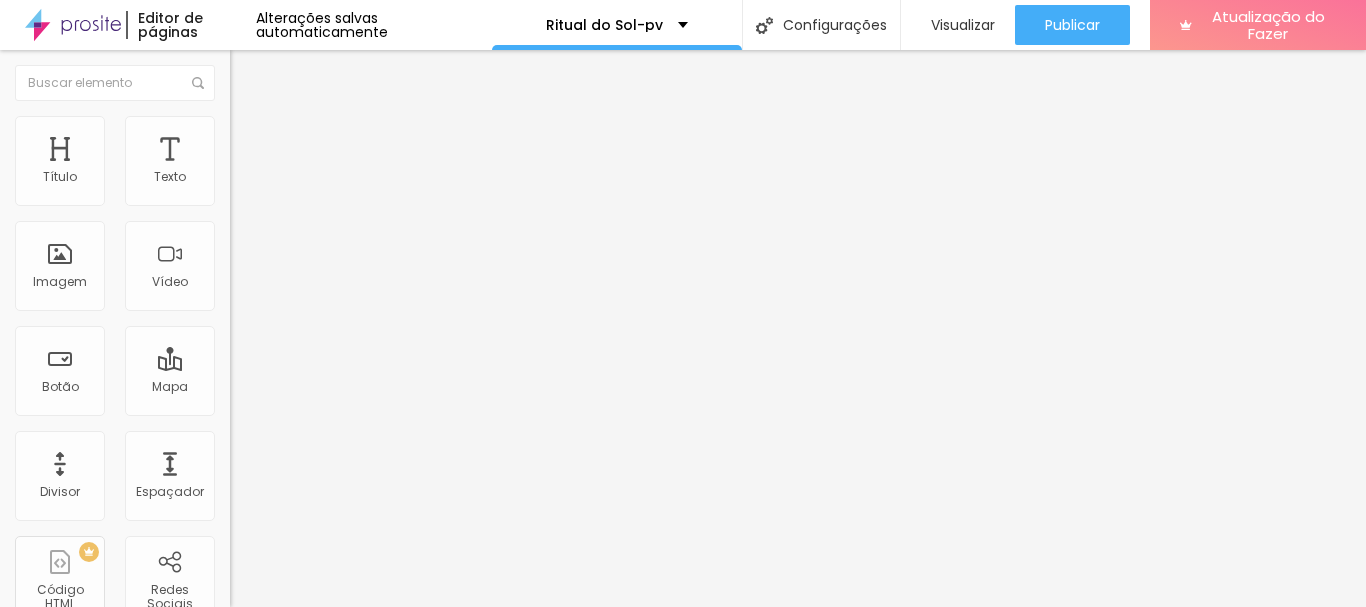 click at bounding box center [294, 197] 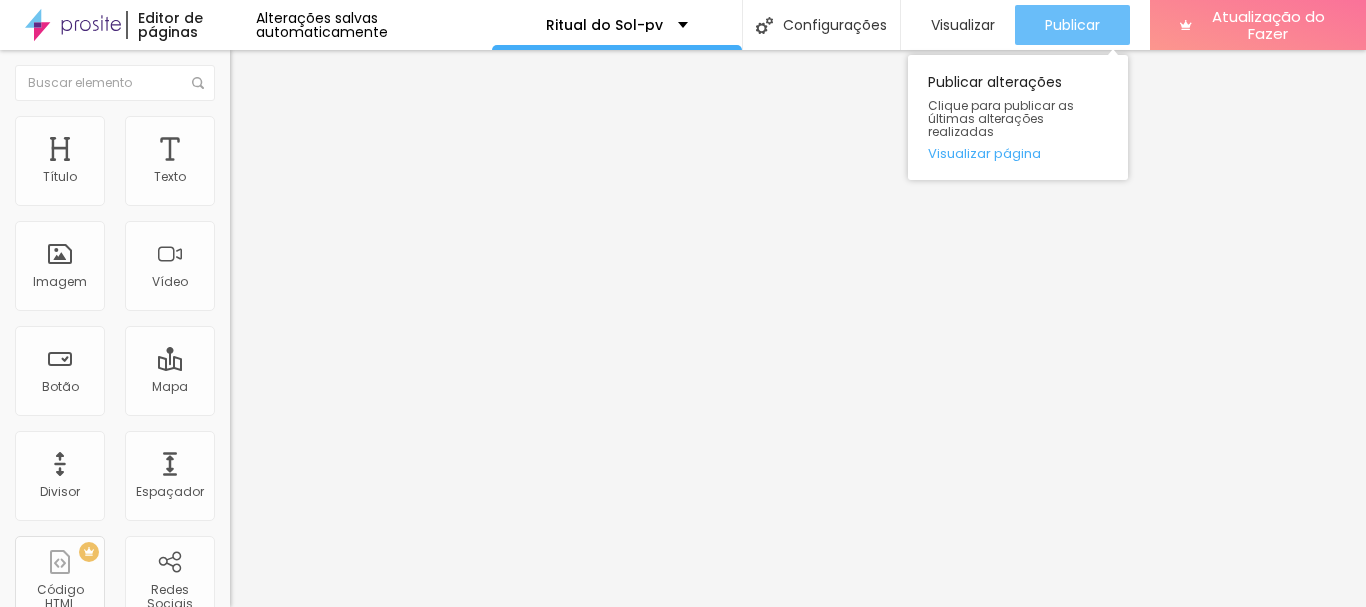 click on "Publicar" at bounding box center (1072, 25) 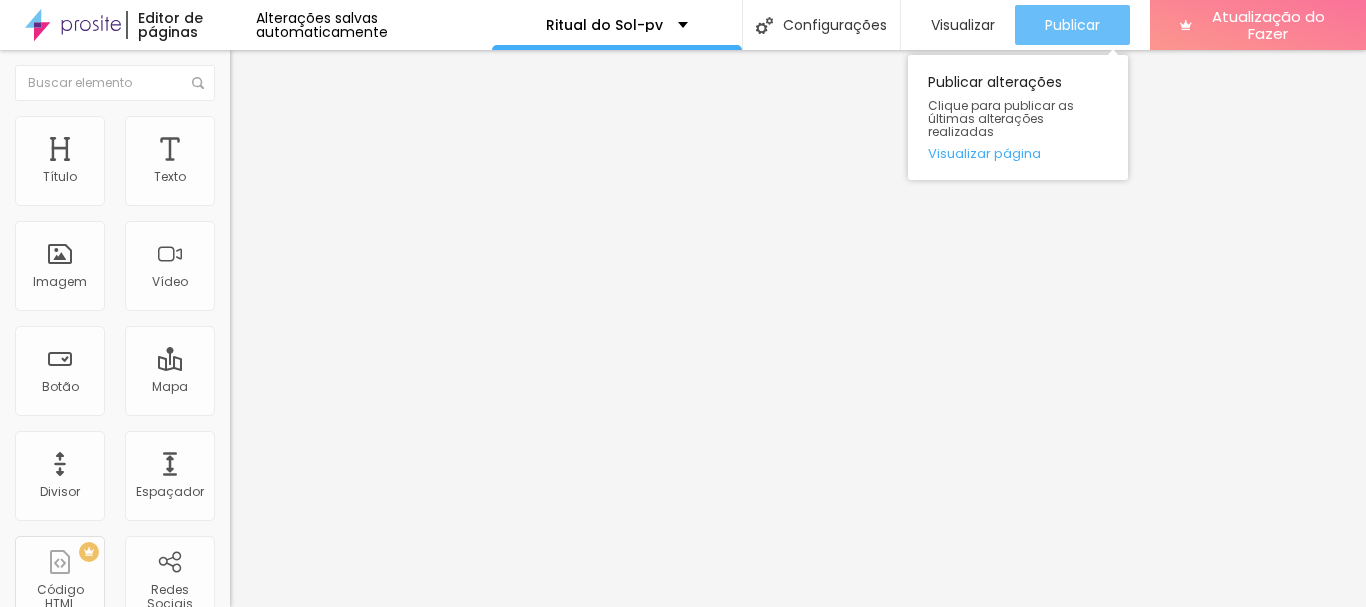 click on "Publicar" at bounding box center [1072, 25] 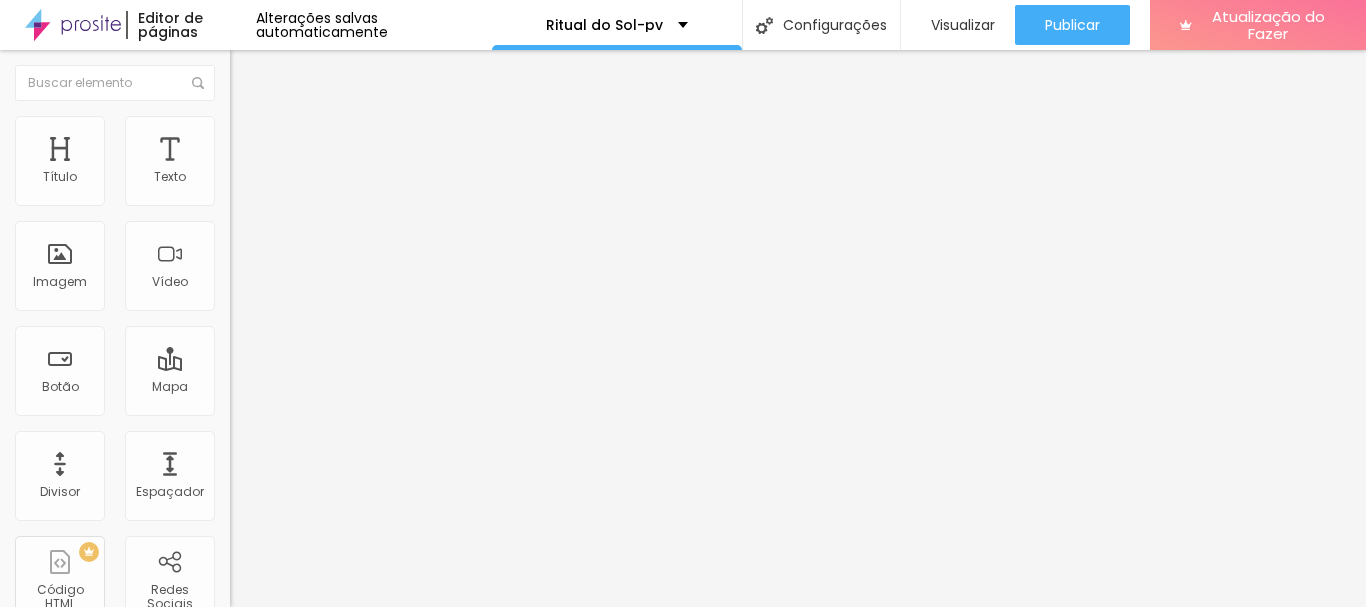 click at bounding box center (244, 285) 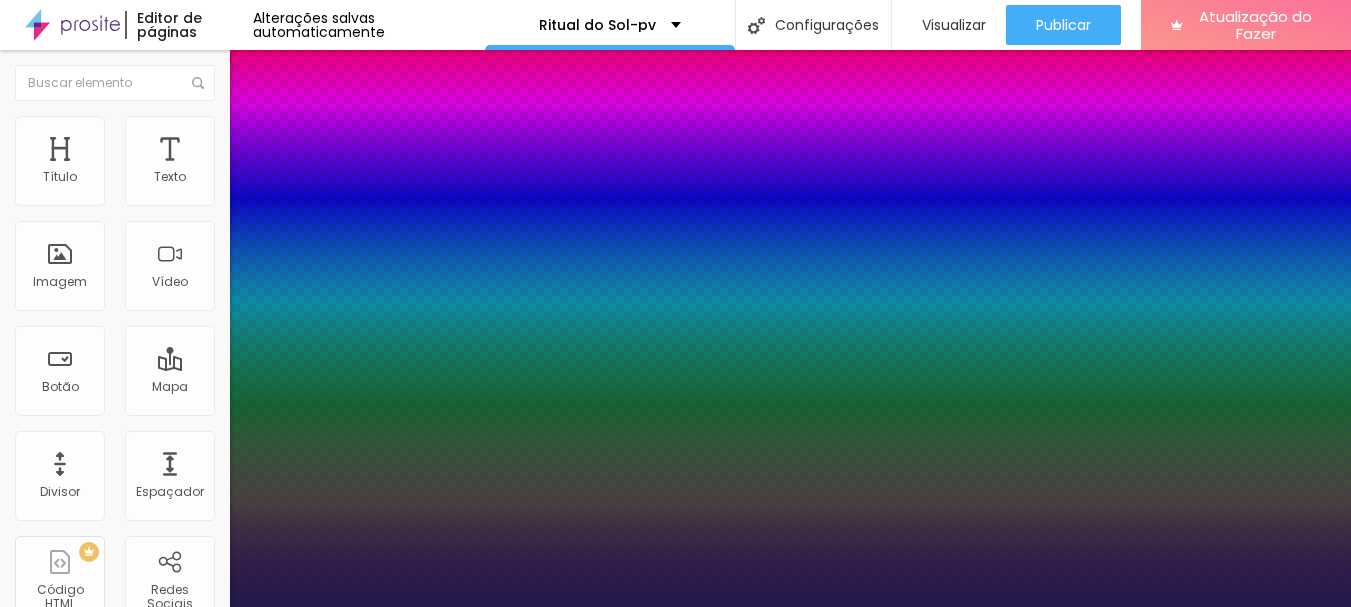 type on "1" 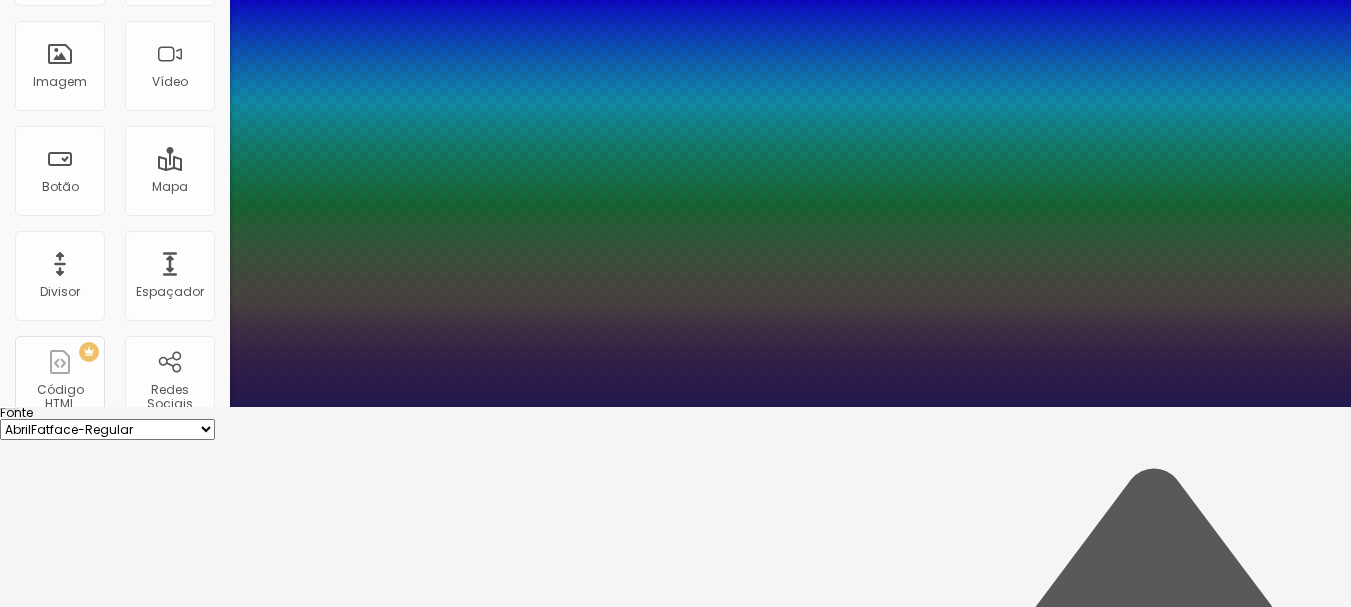 click on "1.3 Altura da linha" at bounding box center (675, 5349) 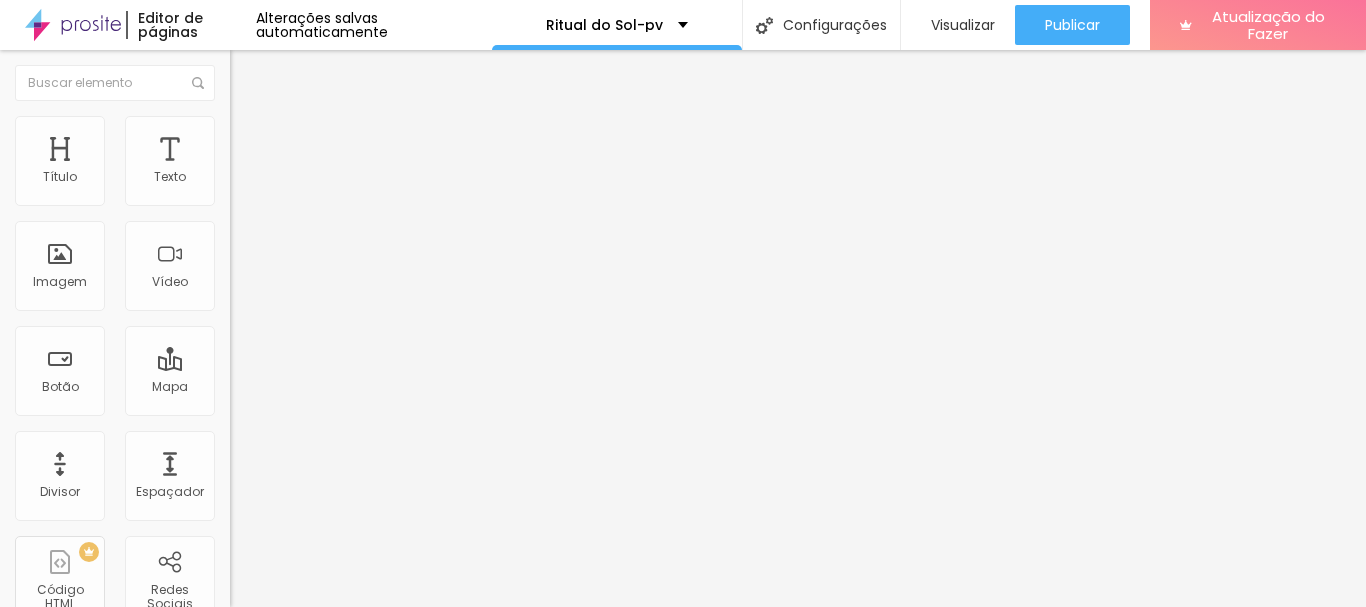 click 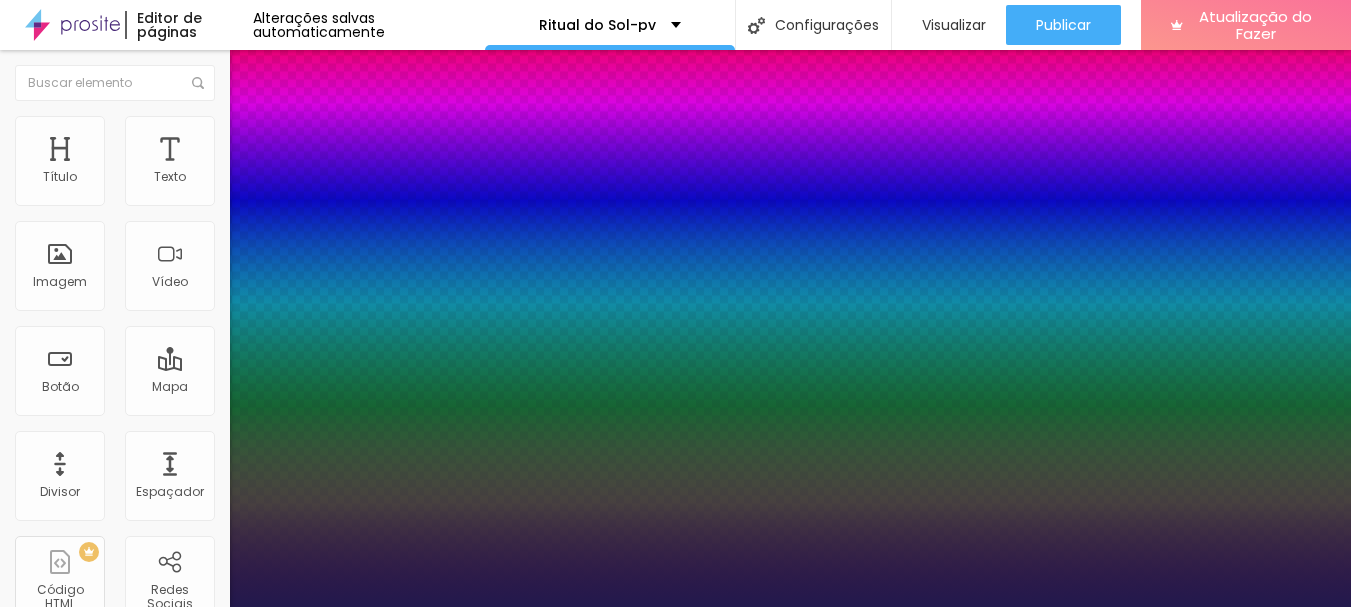 type on "1" 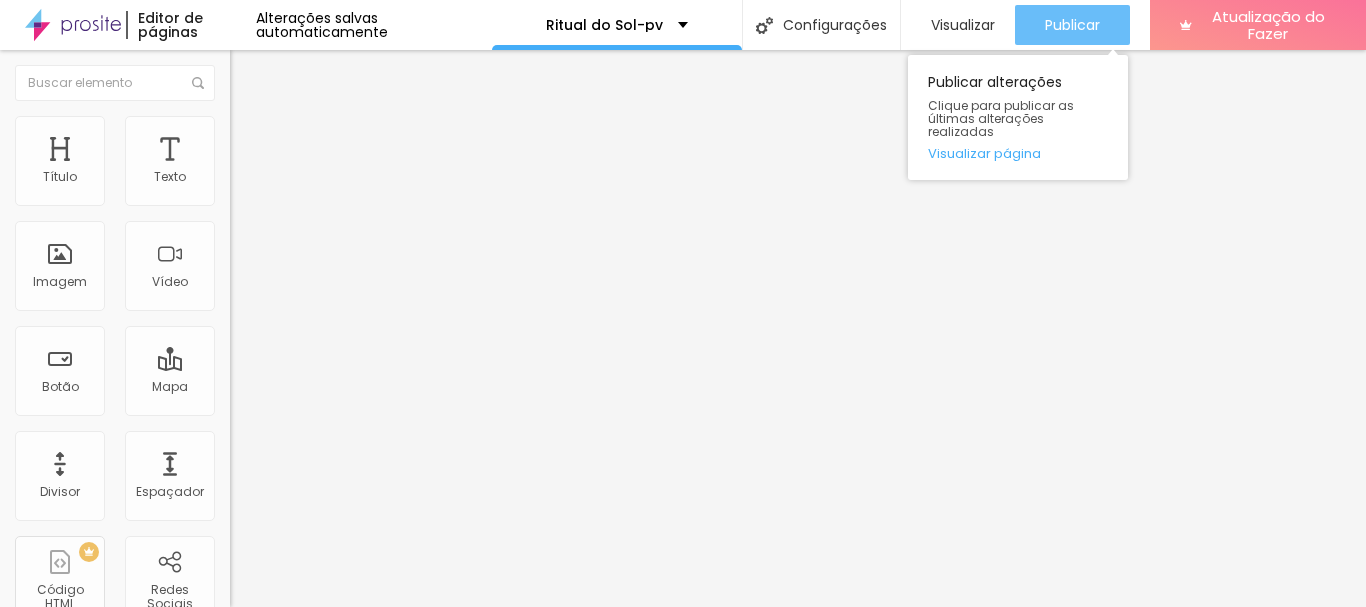 click on "Publicar" at bounding box center (1072, 25) 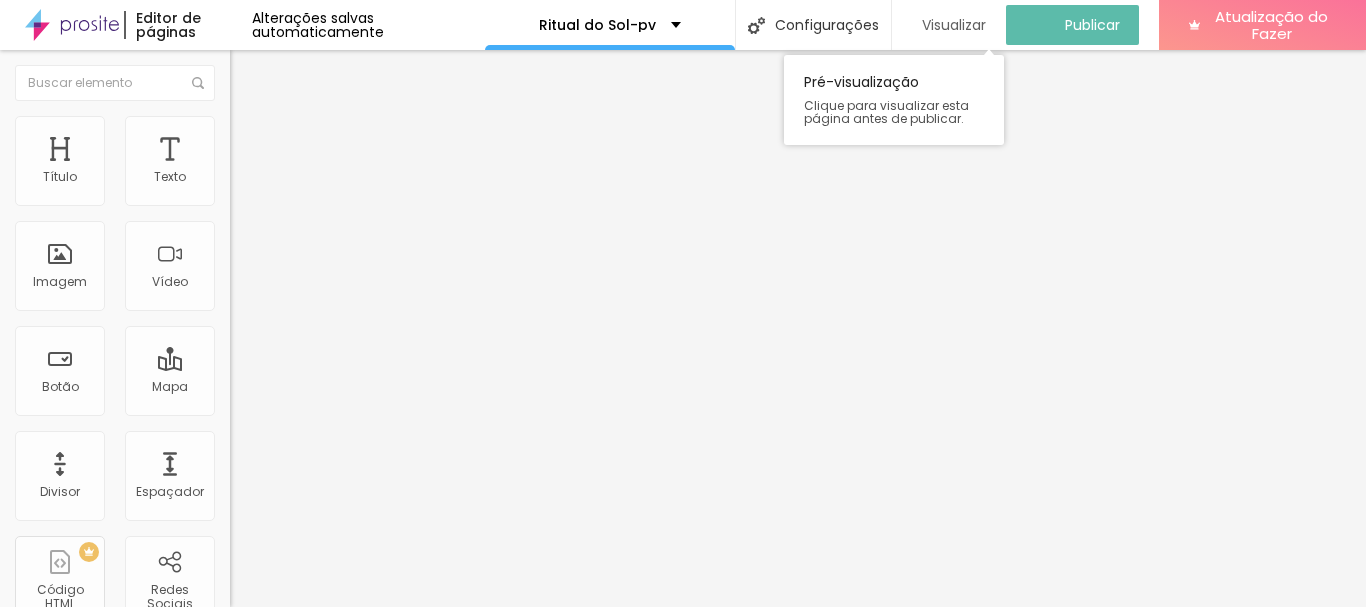 click on "Visualizar" at bounding box center [954, 25] 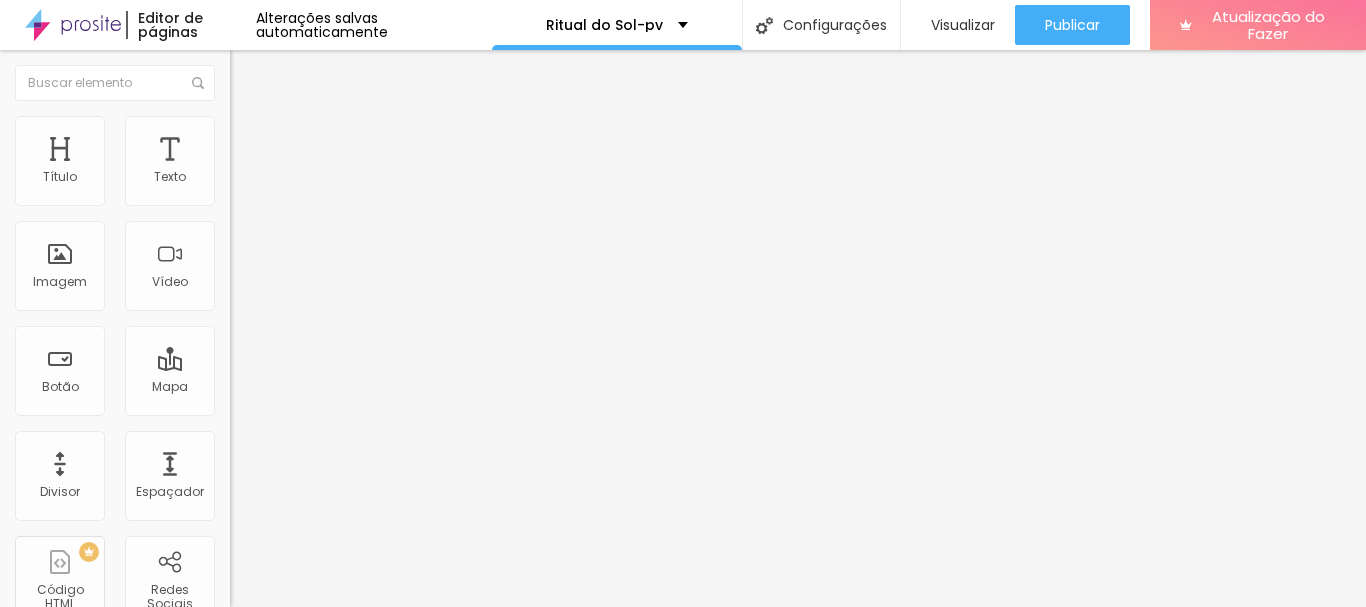 click 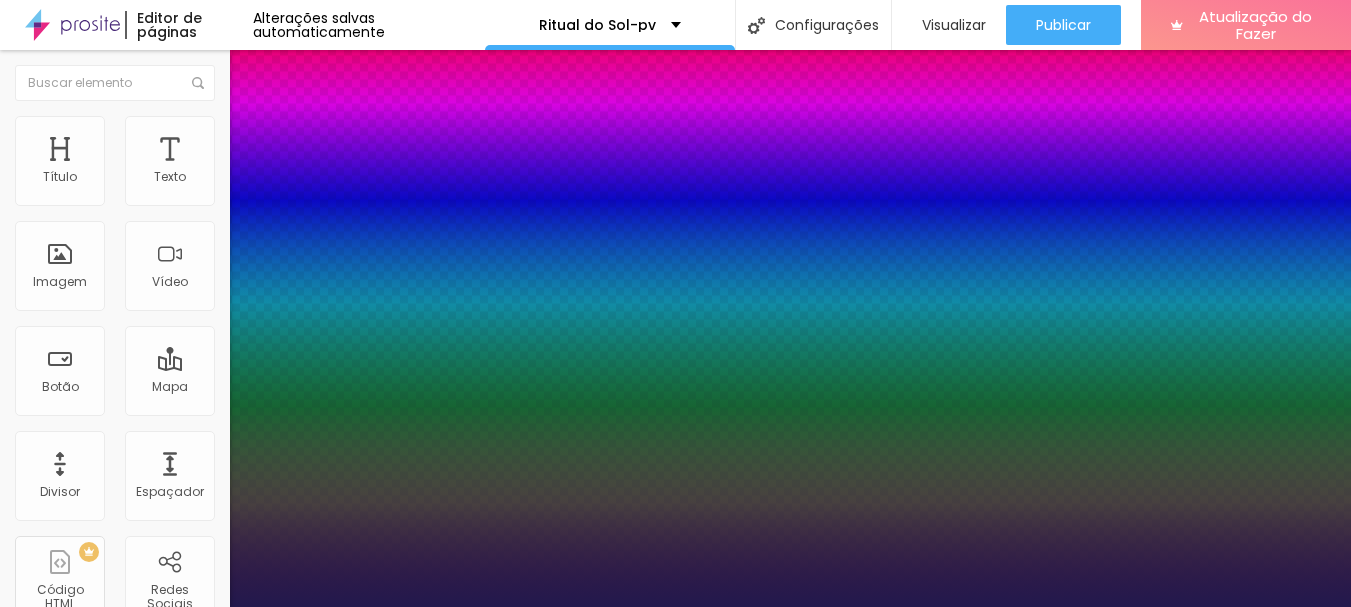 type on "1" 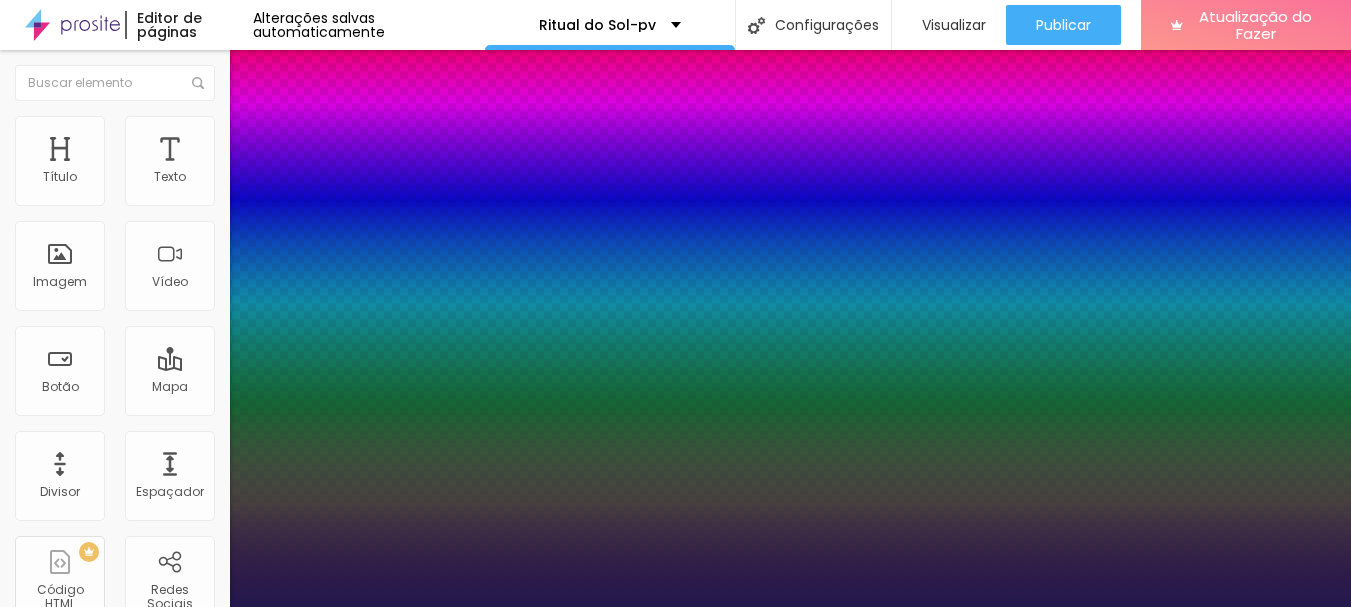 type on "25" 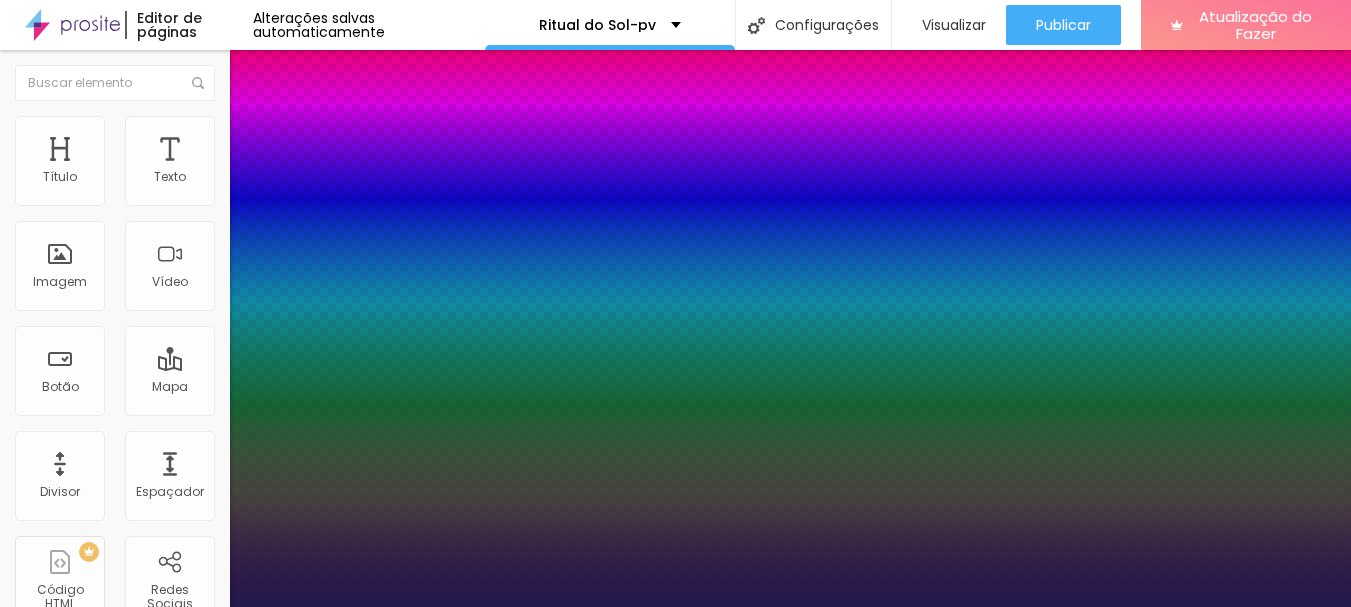 type on "1" 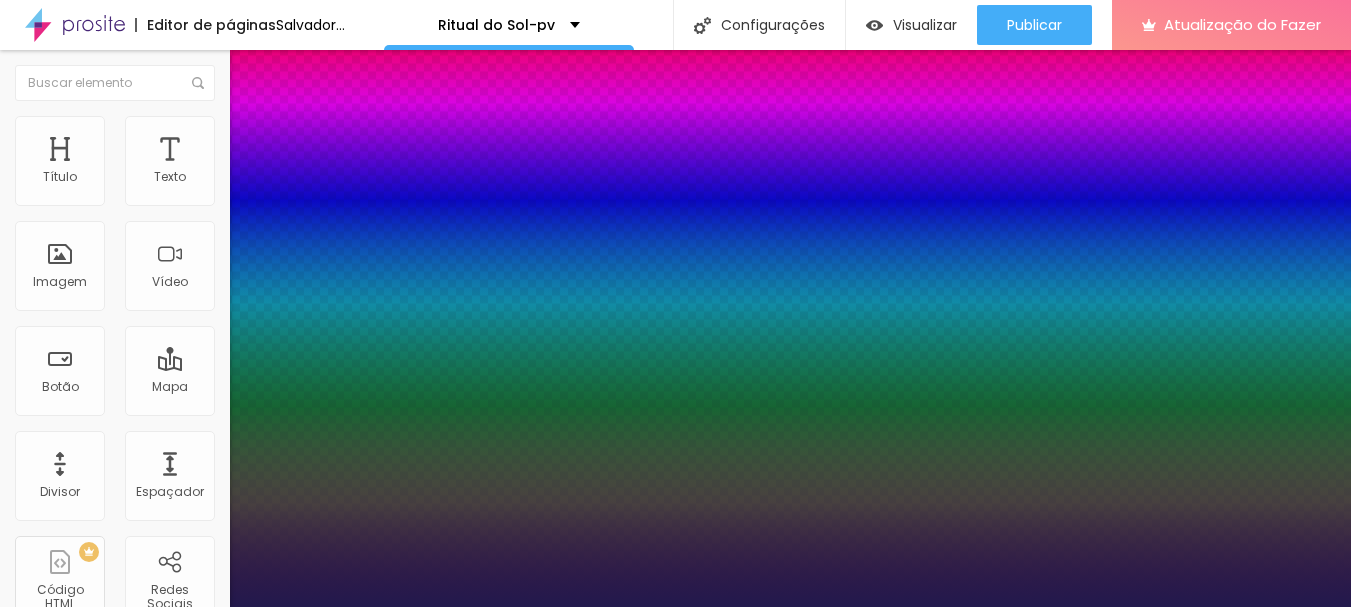 type on "25" 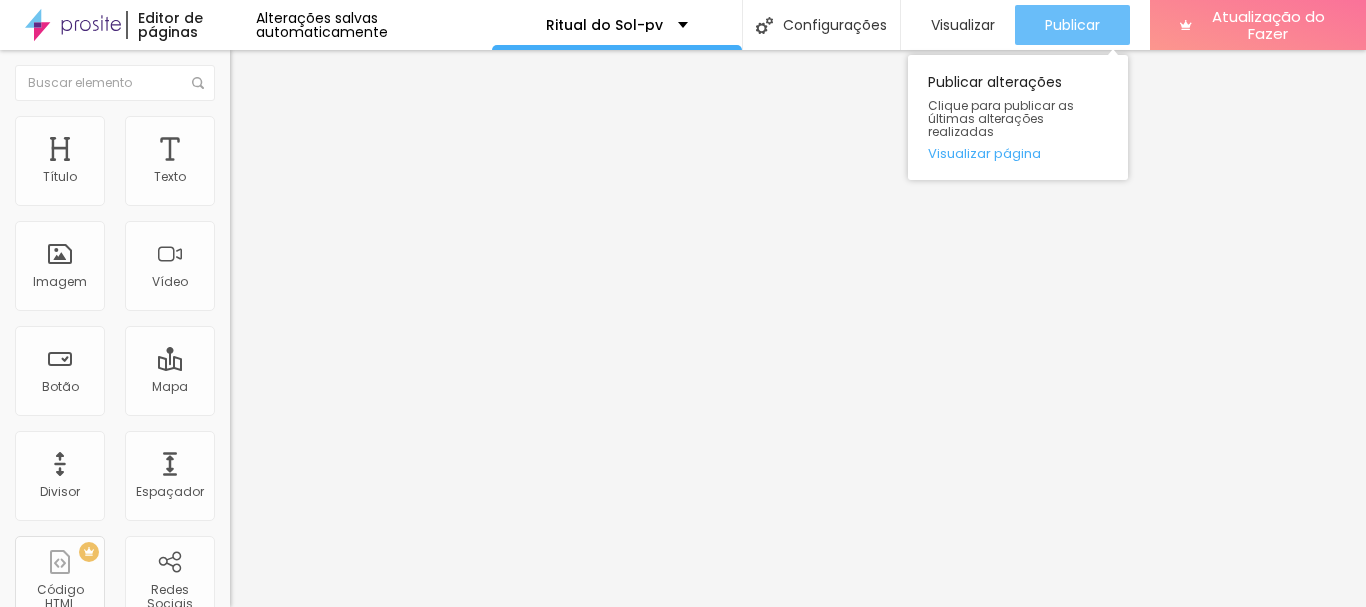 click on "Publicar" at bounding box center (1072, 25) 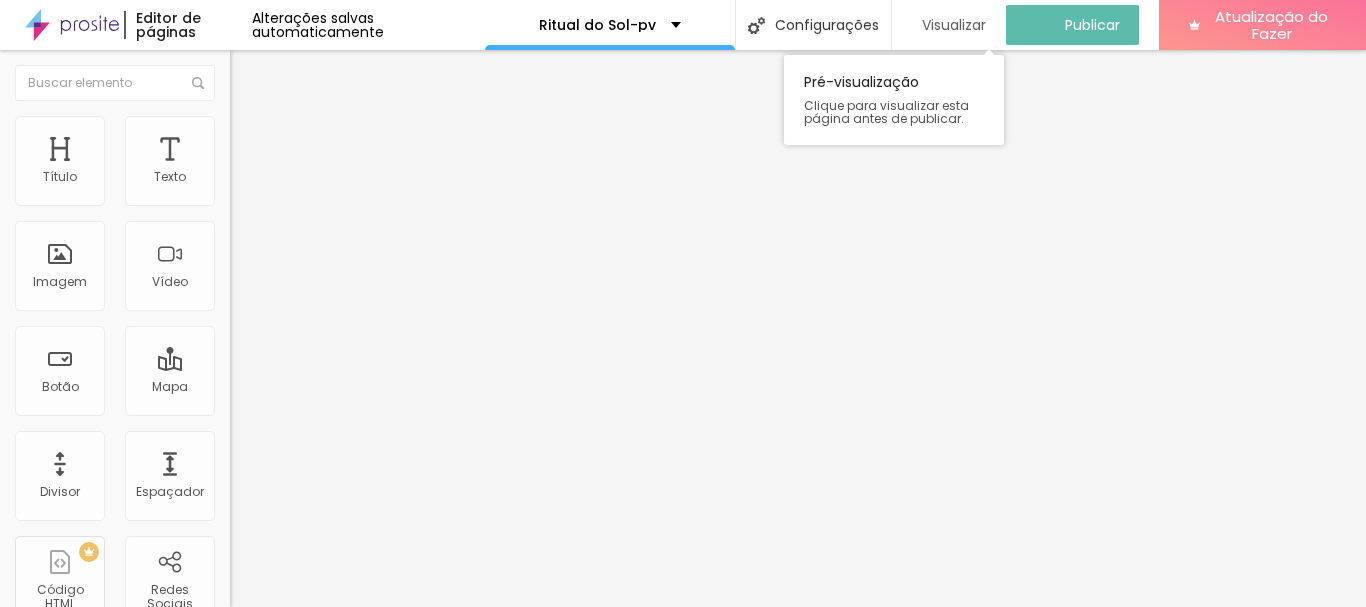 click on "Visualizar" at bounding box center (954, 25) 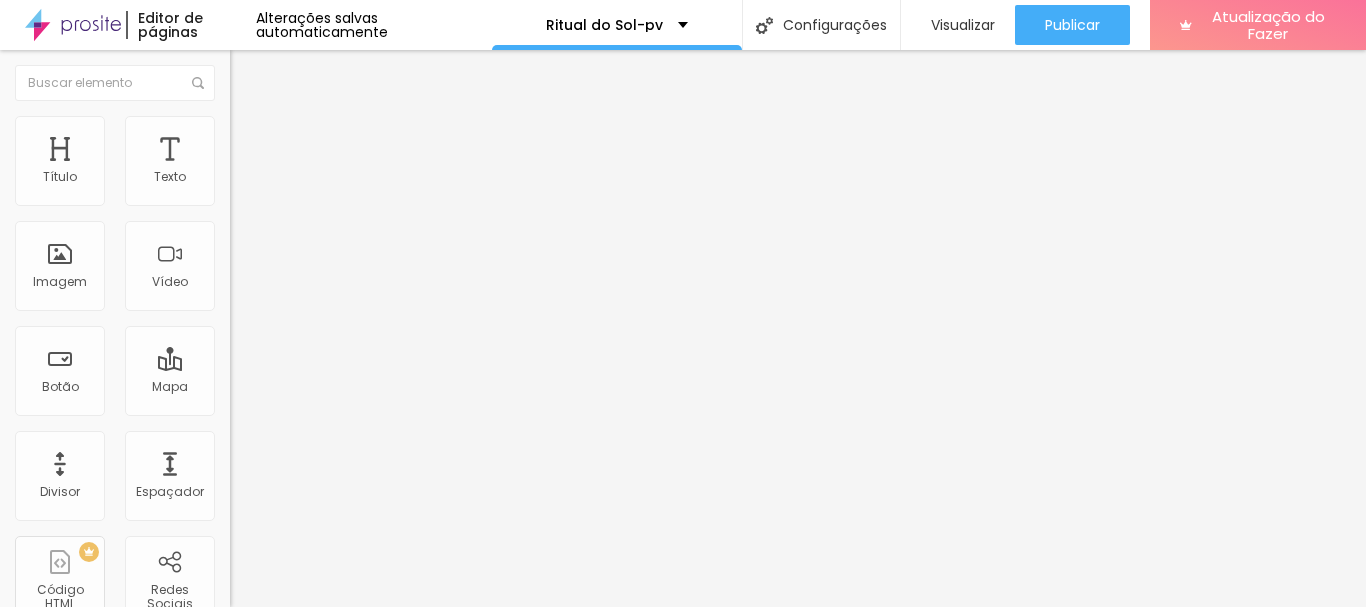 click 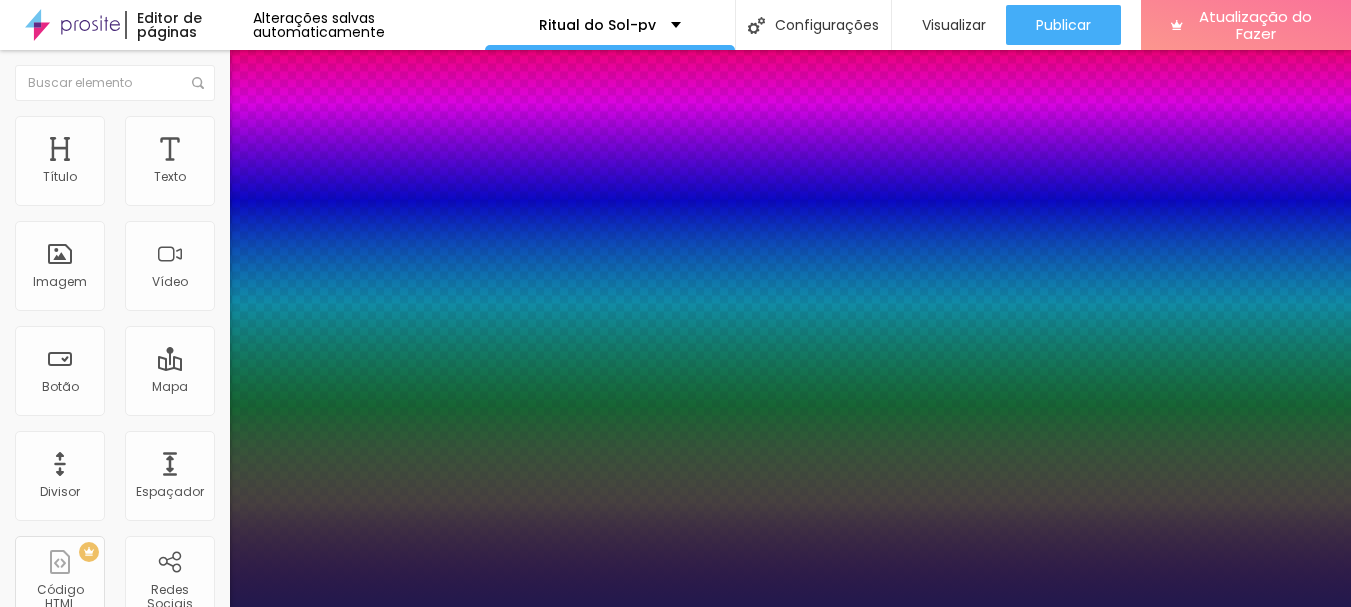 type on "1" 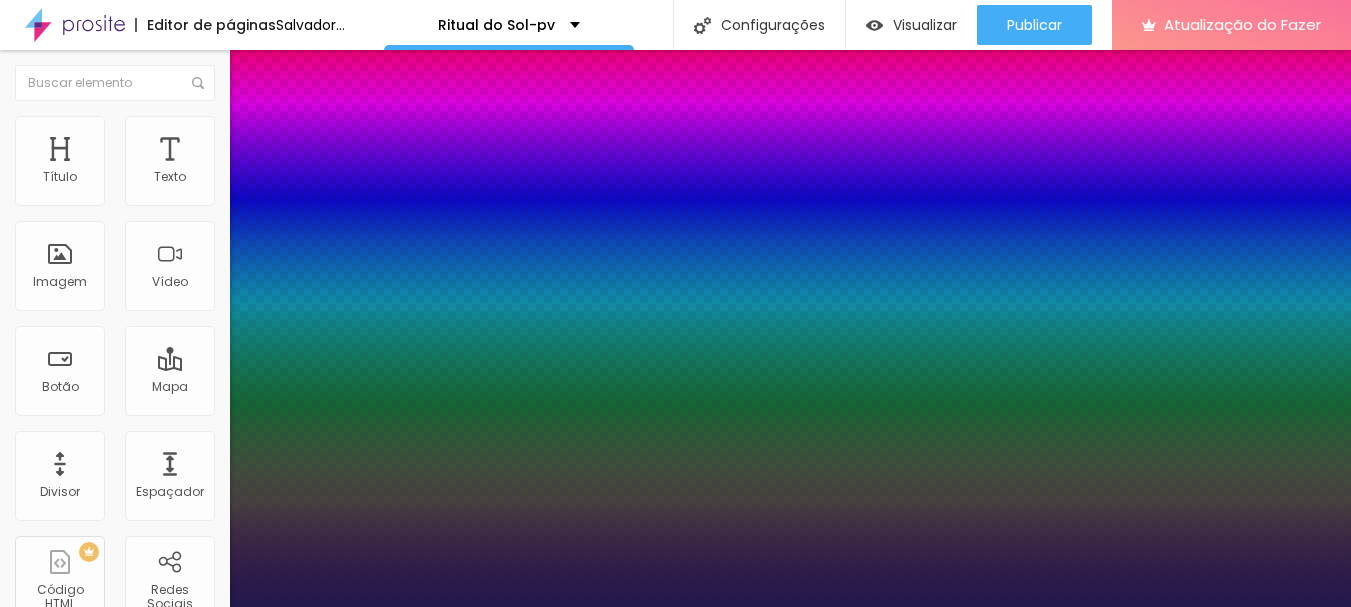type on "1" 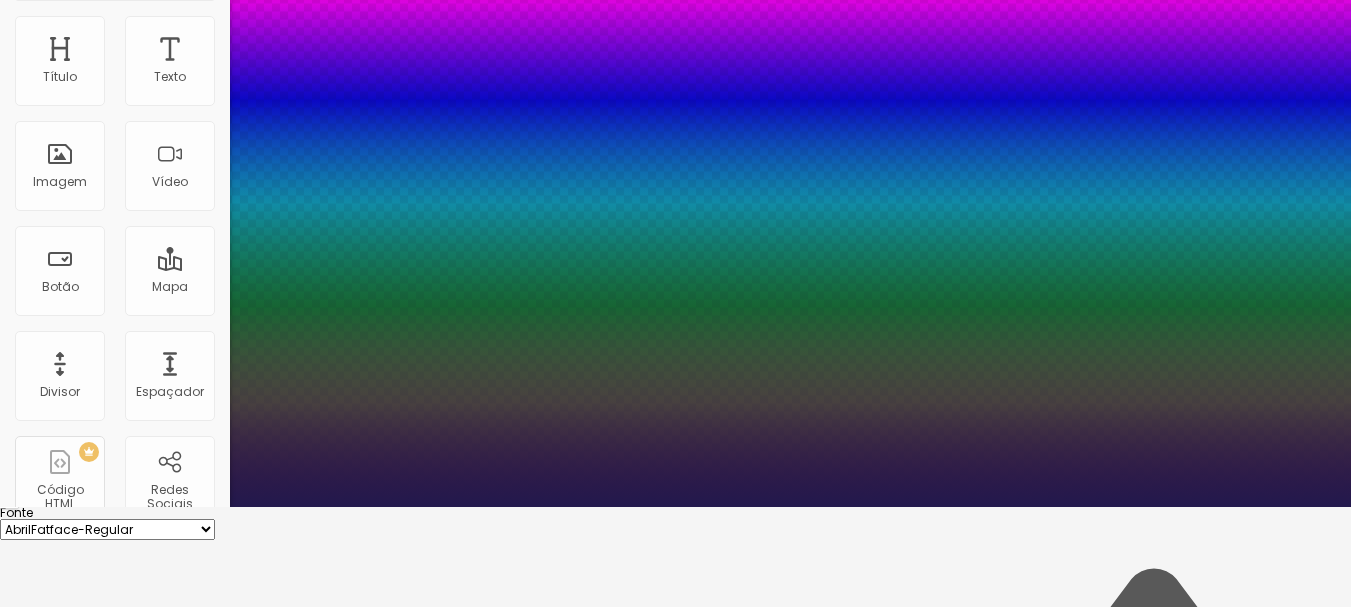 scroll, scrollTop: 321, scrollLeft: 0, axis: vertical 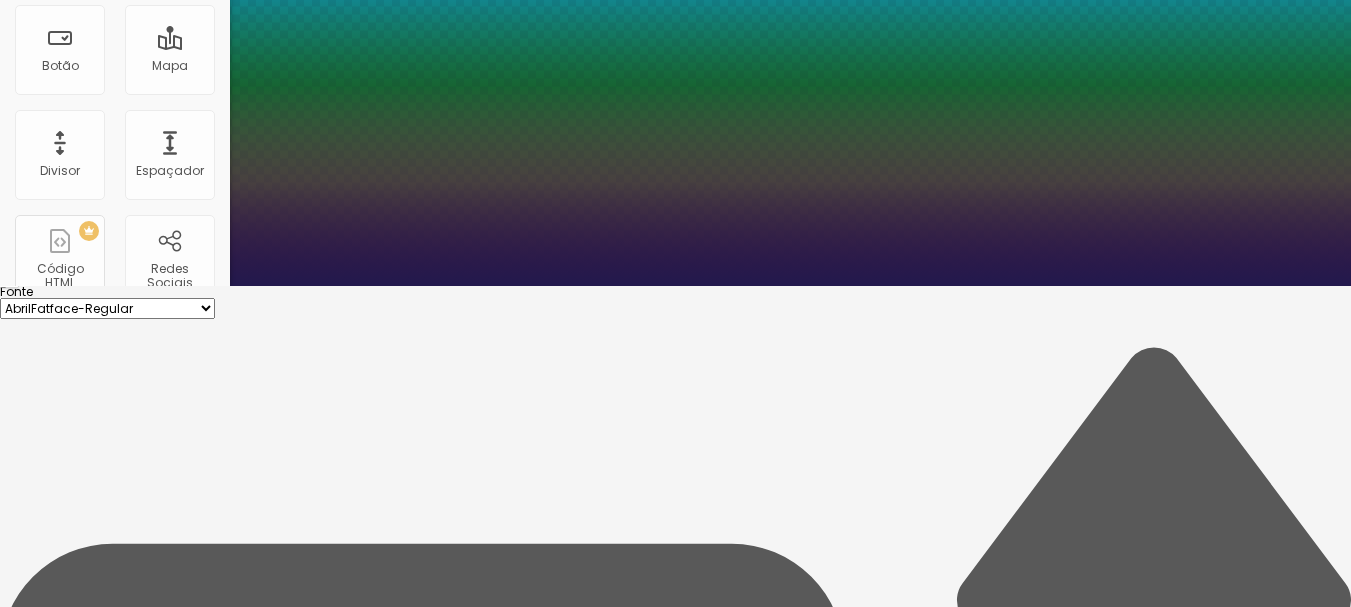 type on "20" 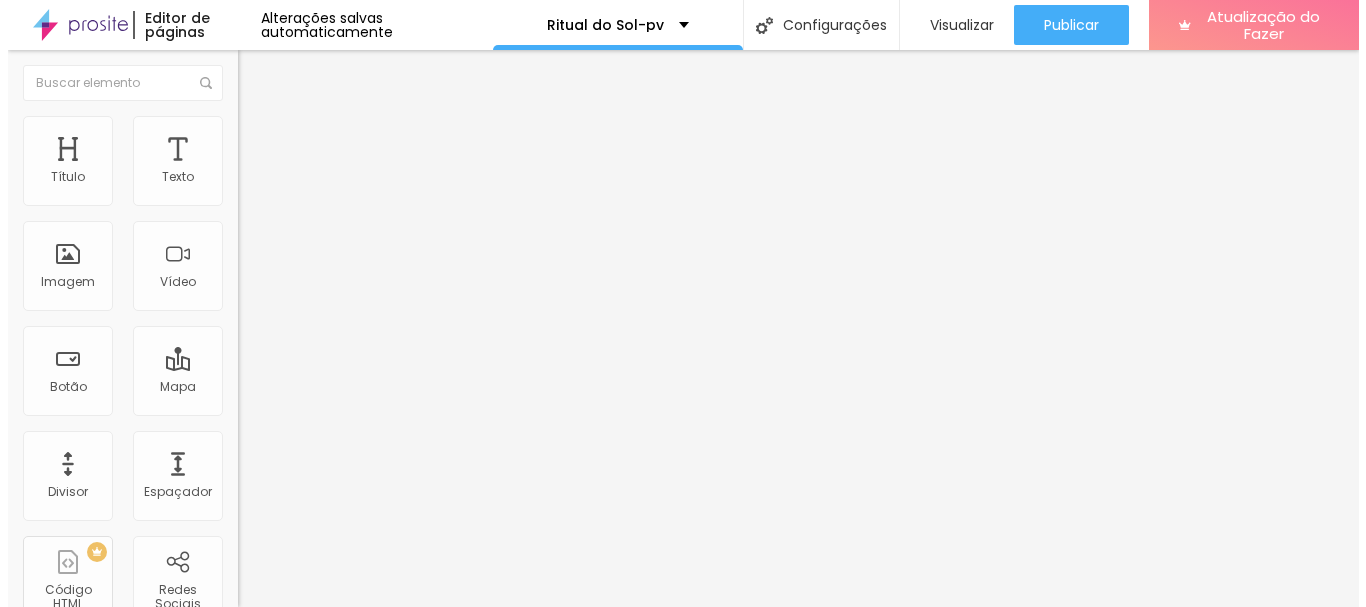 scroll, scrollTop: 0, scrollLeft: 0, axis: both 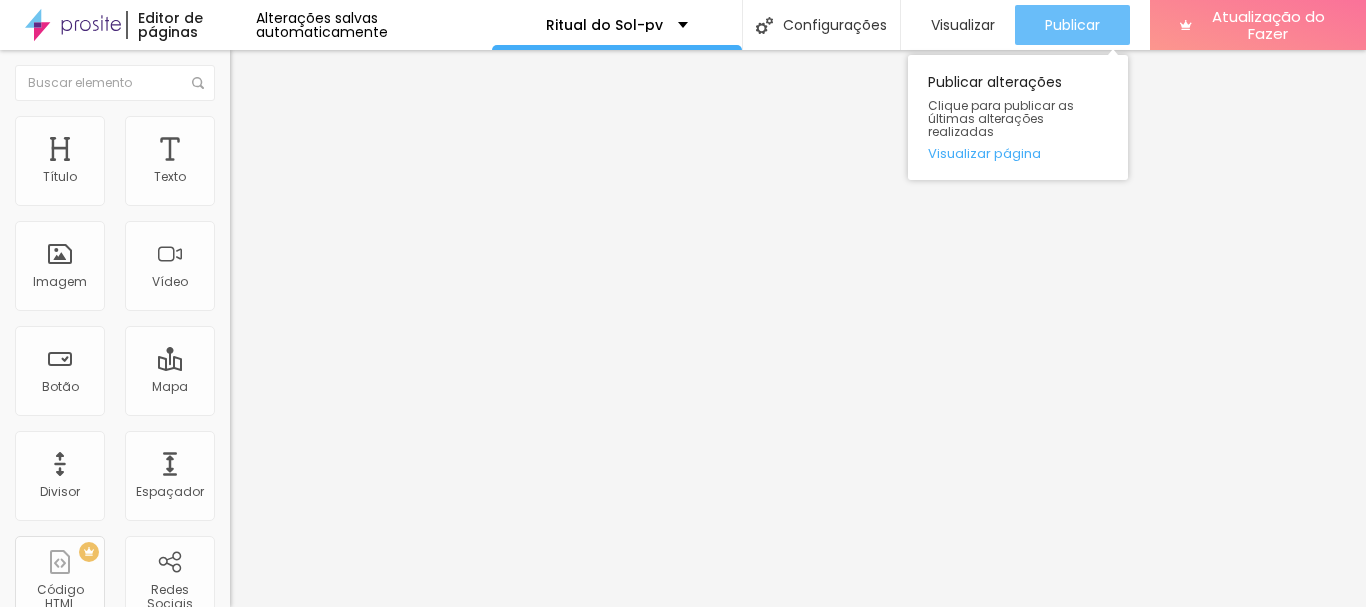 click on "Publicar" at bounding box center [1072, 25] 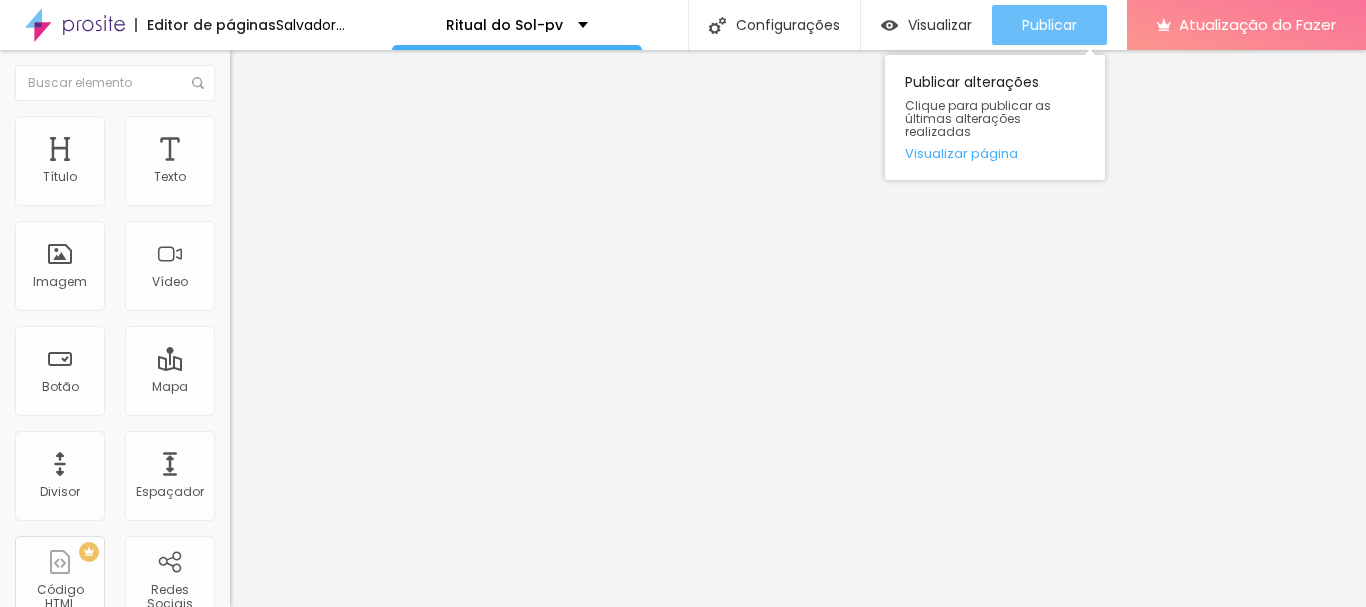 click on "Publicar" at bounding box center (1049, 25) 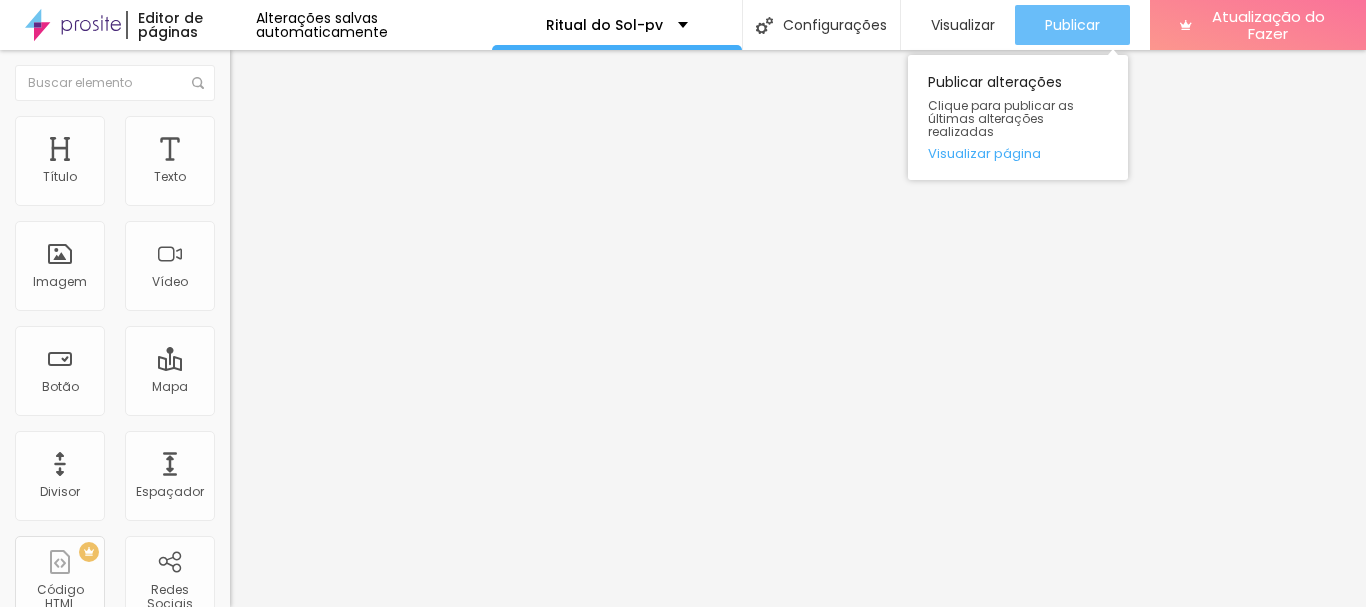click on "Publicar" at bounding box center (1072, 25) 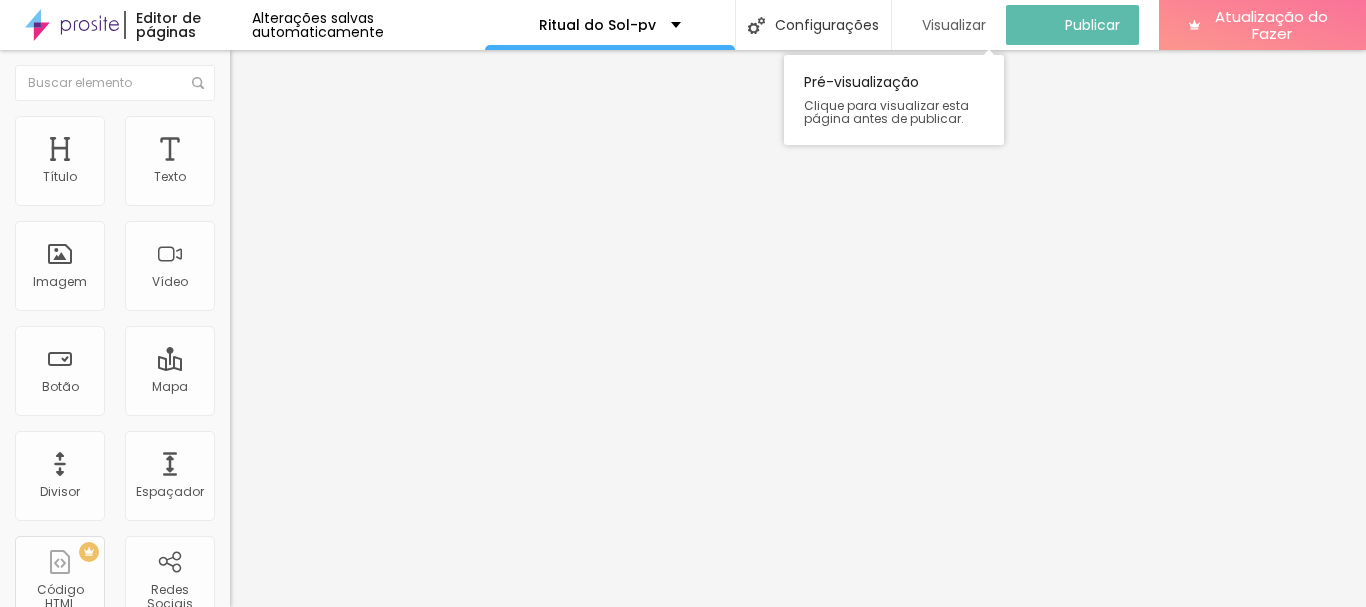 click on "Visualizar" at bounding box center (954, 25) 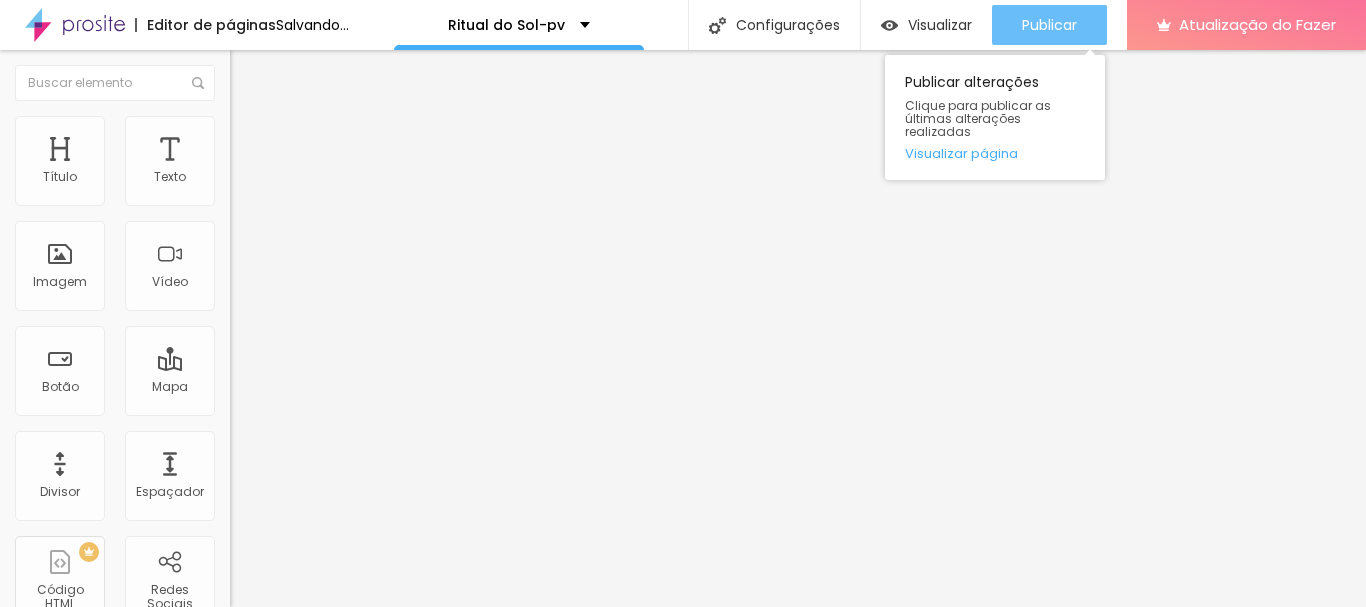 click on "Publicar" at bounding box center [1049, 25] 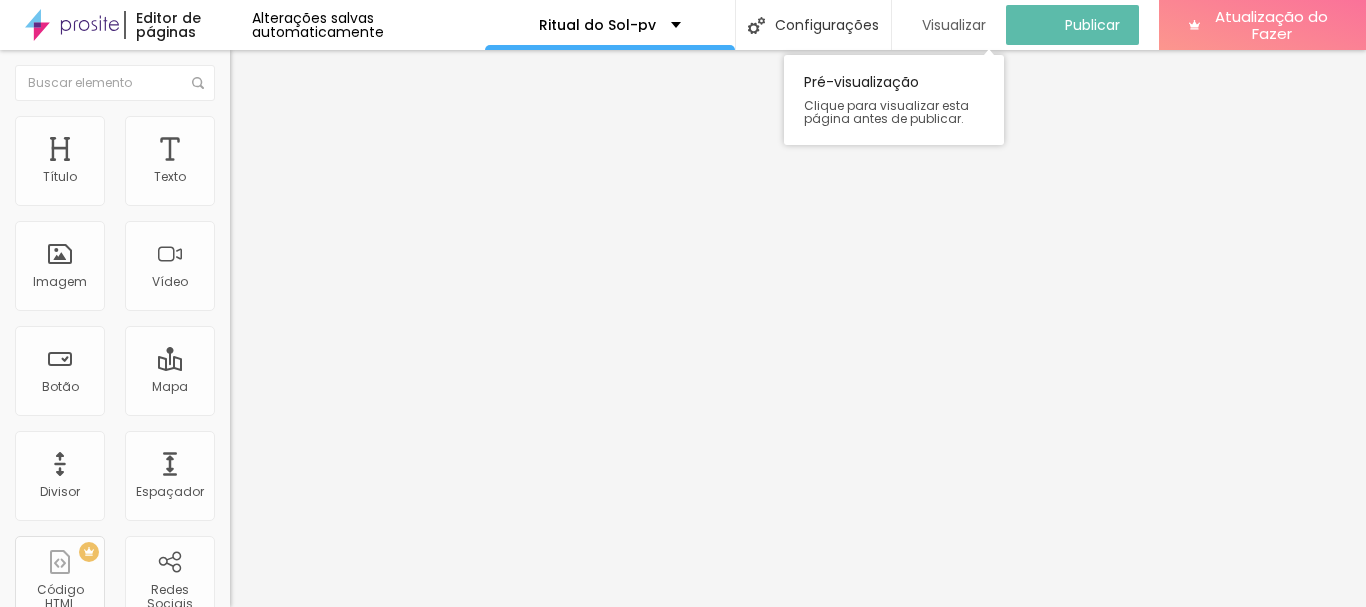 click on "Visualizar" at bounding box center (954, 25) 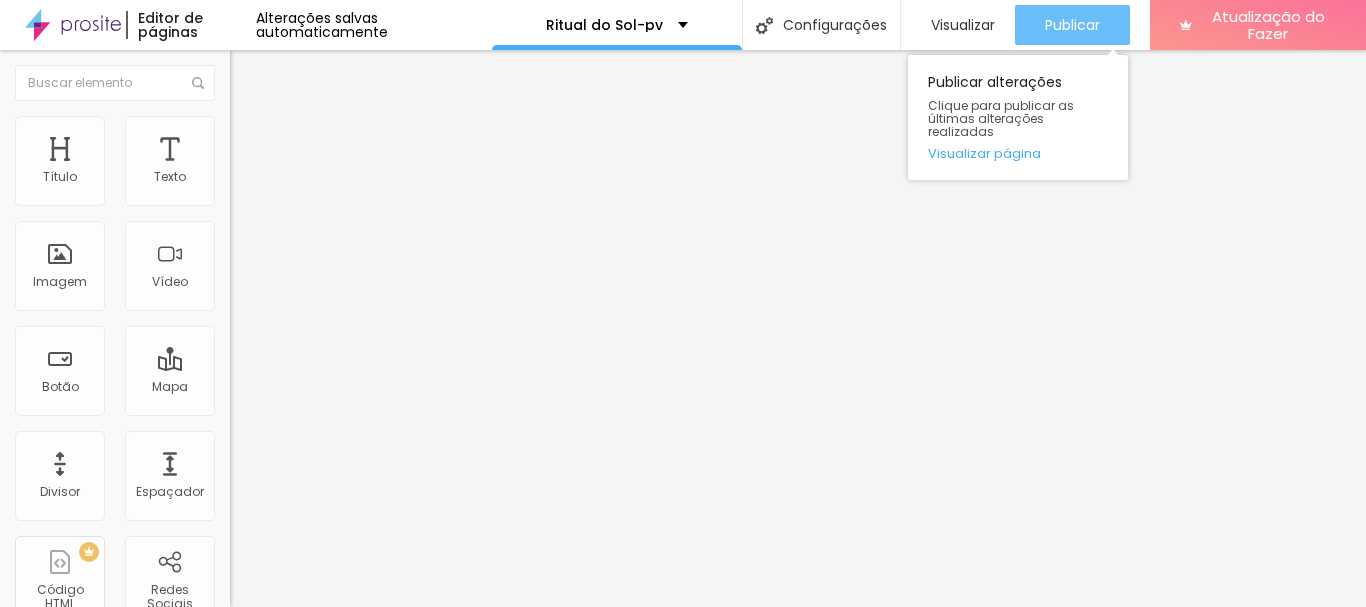 click on "Publicar" at bounding box center (1072, 25) 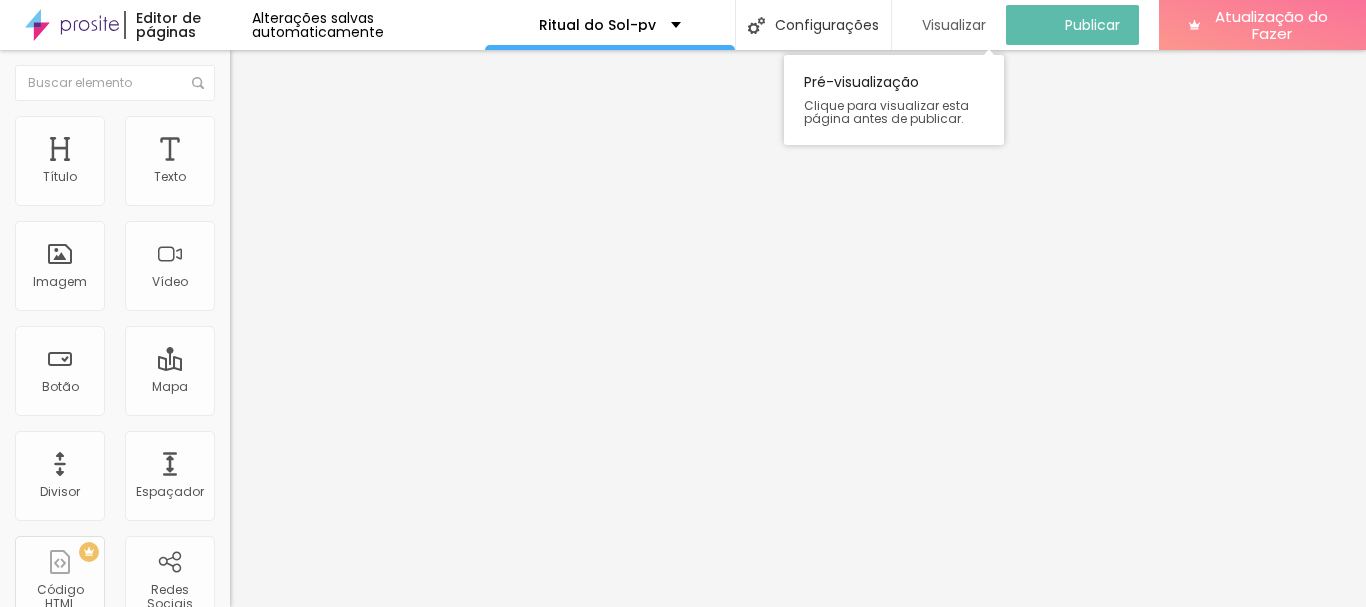click on "Visualizar" at bounding box center (954, 25) 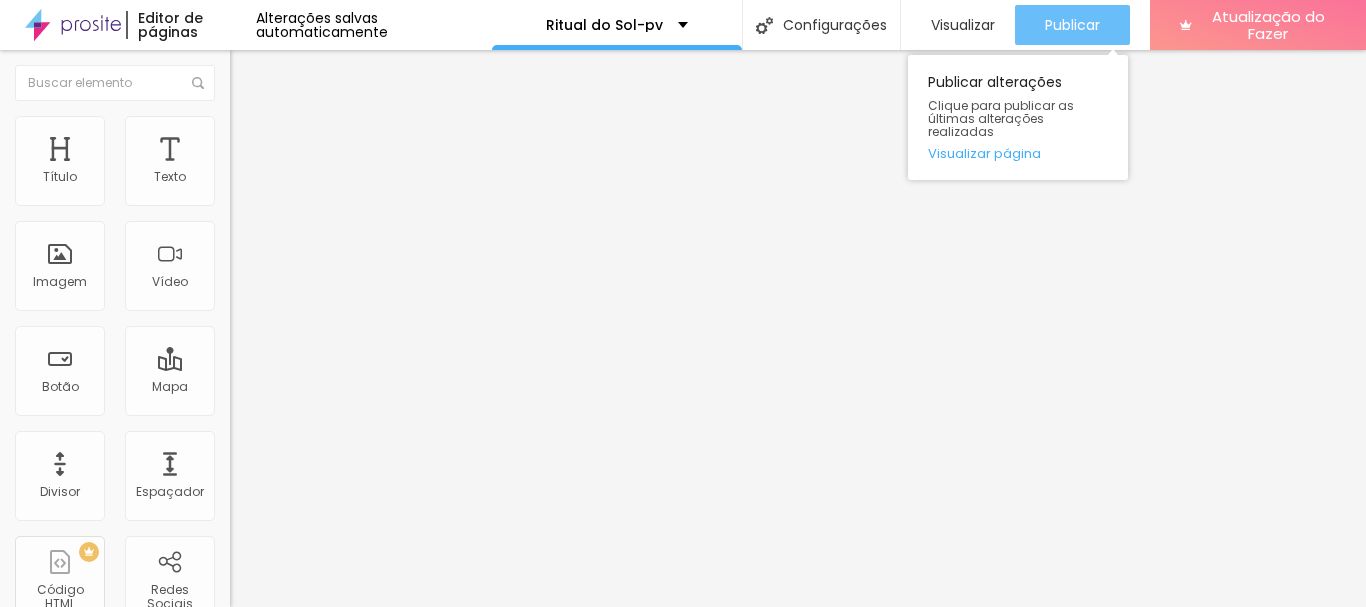 click on "Publicar" at bounding box center [1072, 25] 